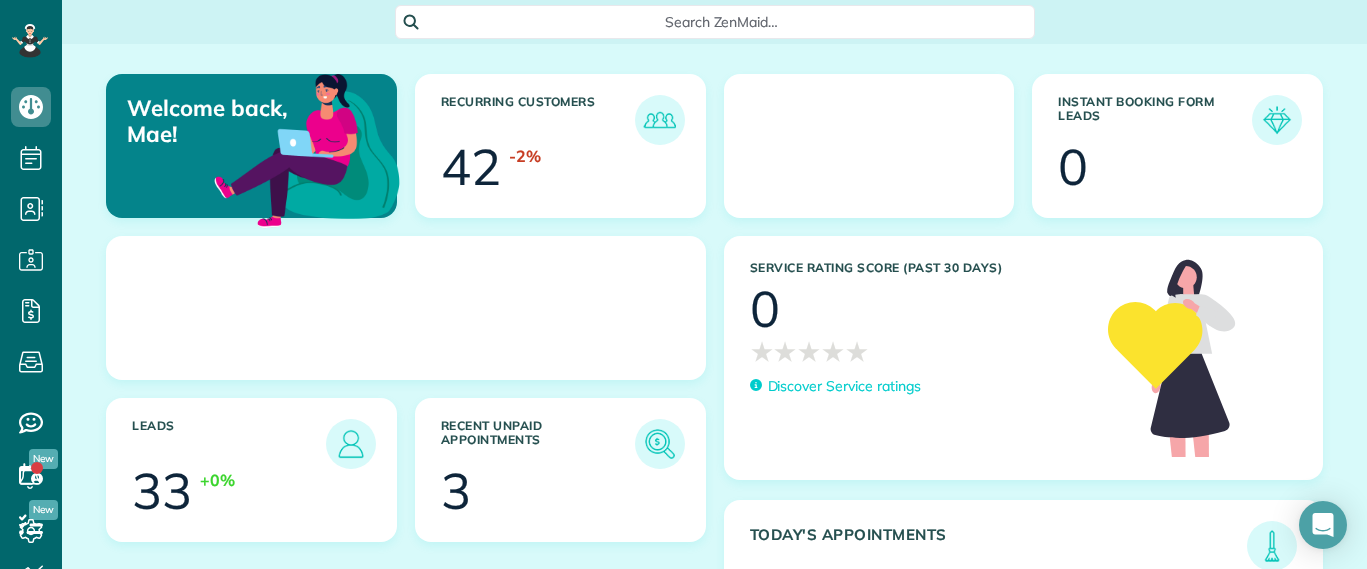 scroll, scrollTop: 0, scrollLeft: 0, axis: both 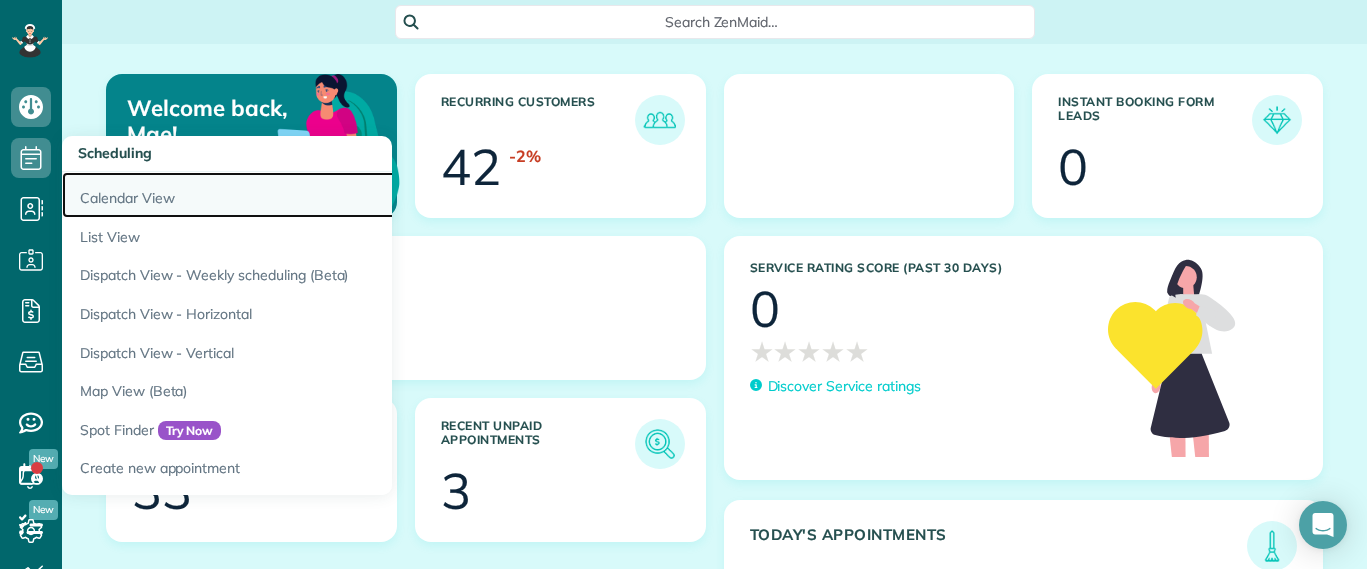 click on "Calendar View" at bounding box center (312, 195) 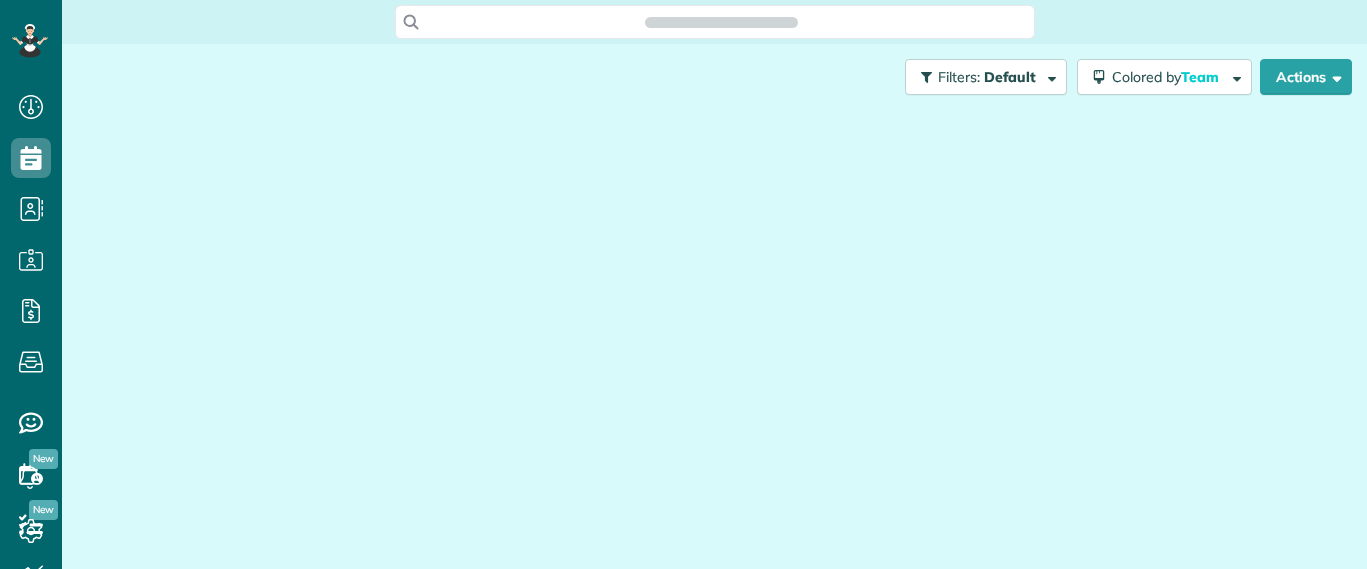 scroll, scrollTop: 0, scrollLeft: 0, axis: both 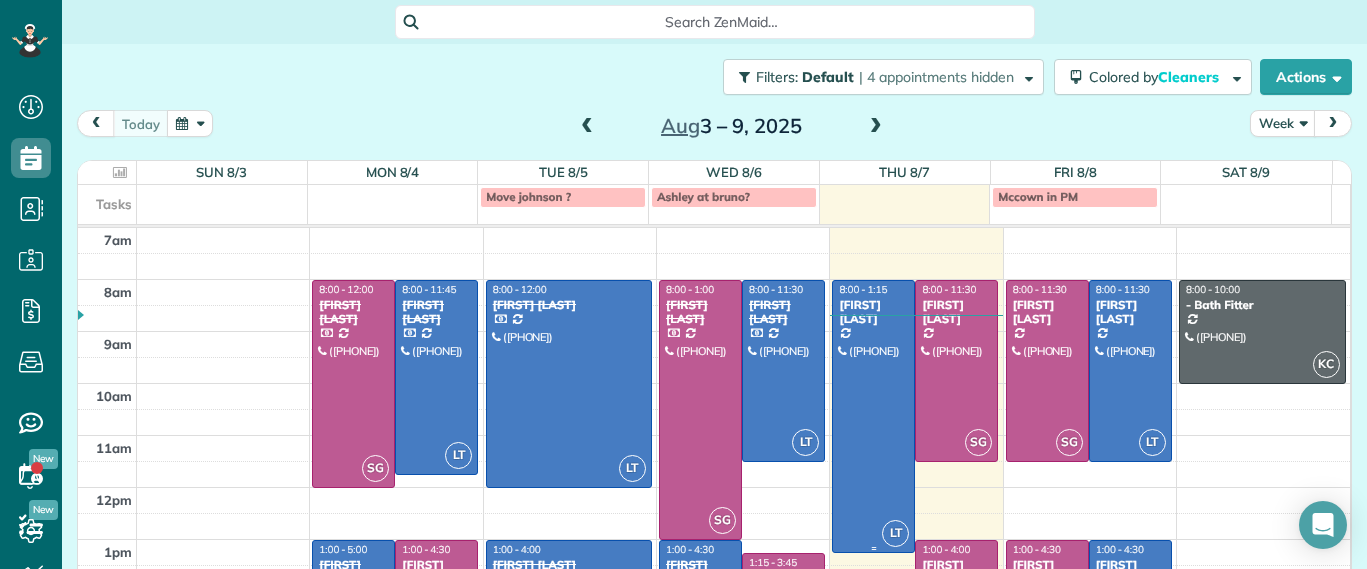 click at bounding box center [873, 416] 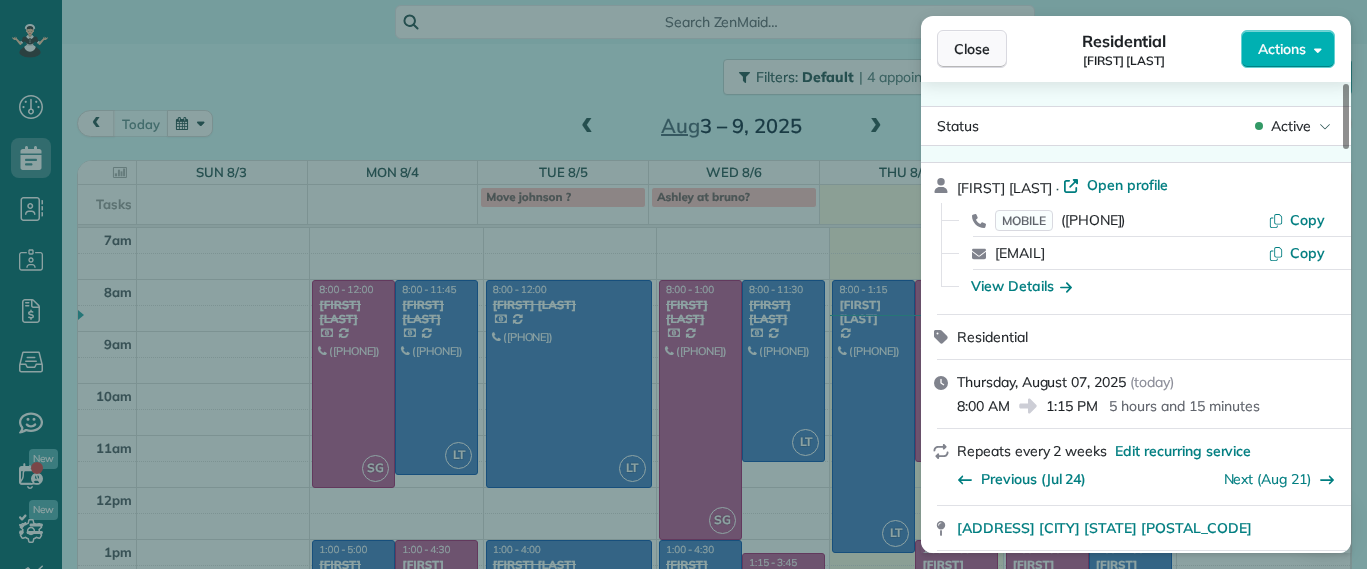 click on "Close" at bounding box center (972, 49) 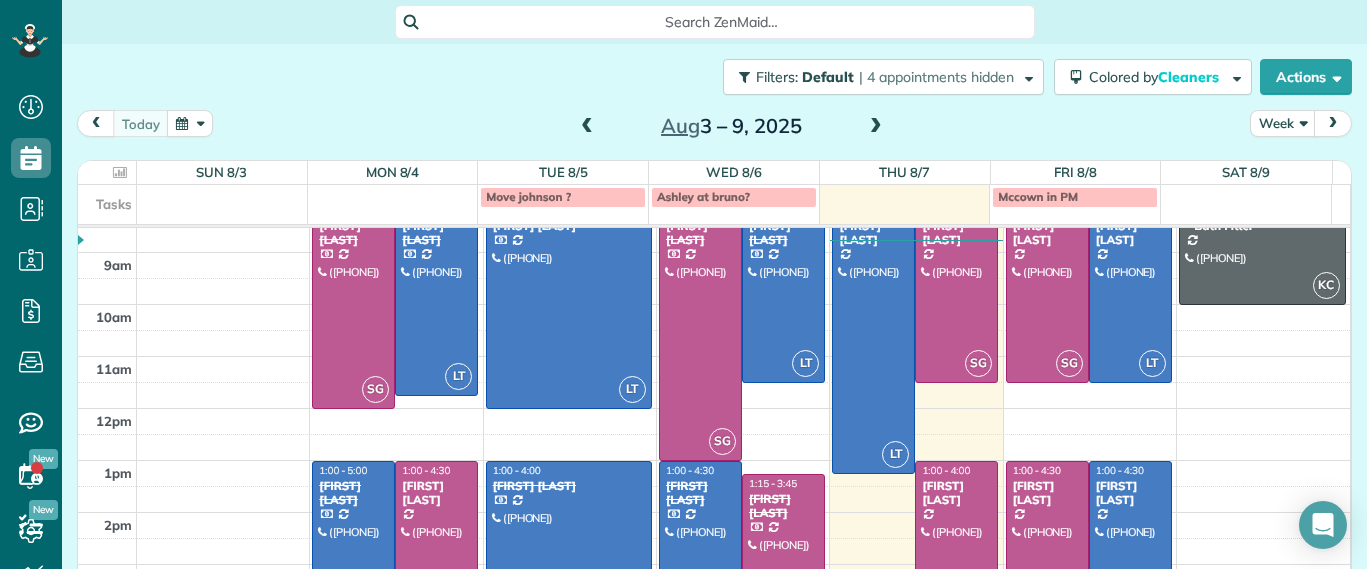 scroll, scrollTop: 0, scrollLeft: 0, axis: both 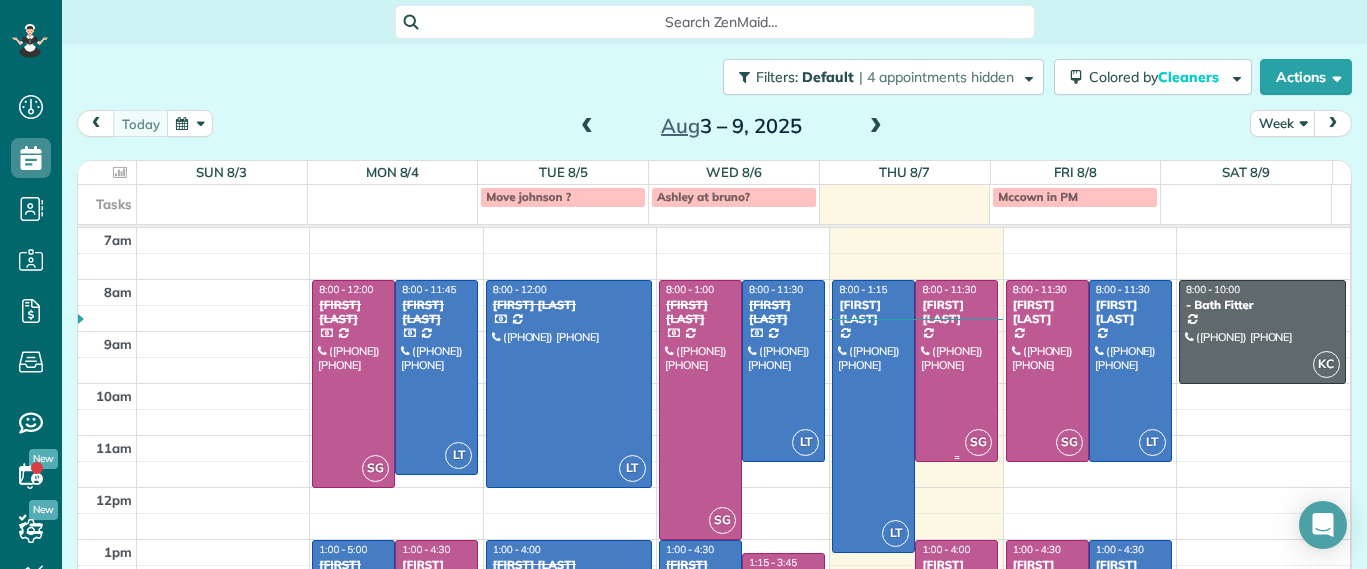 drag, startPoint x: 893, startPoint y: 436, endPoint x: 884, endPoint y: 431, distance: 10.29563 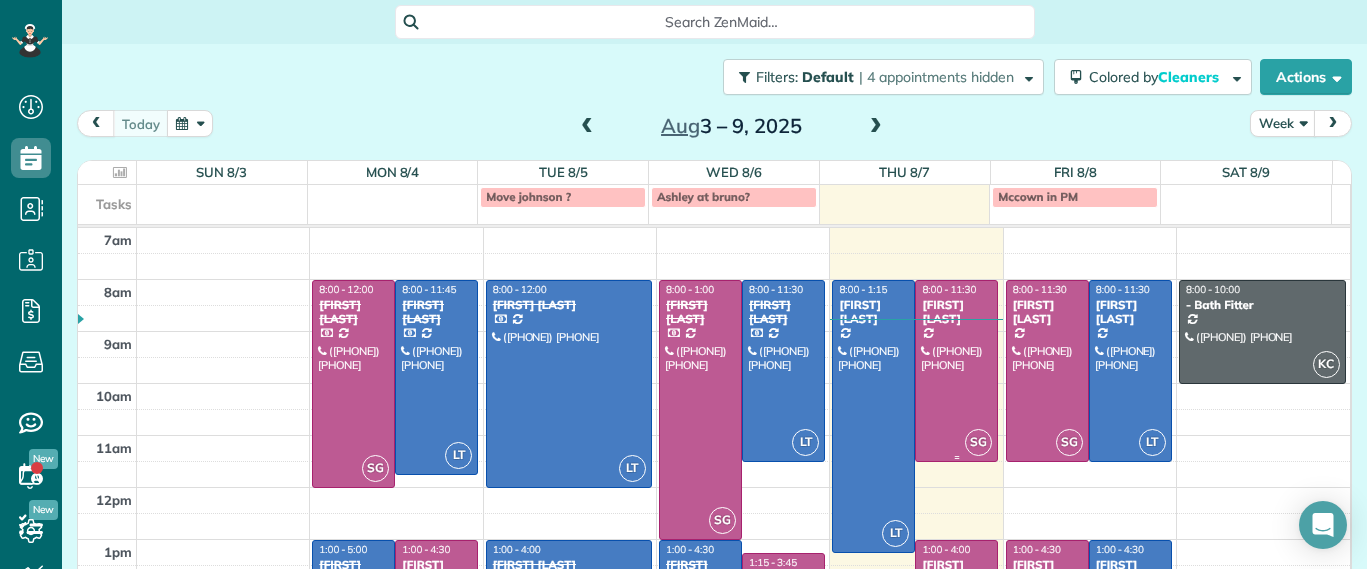 click at bounding box center (956, 371) 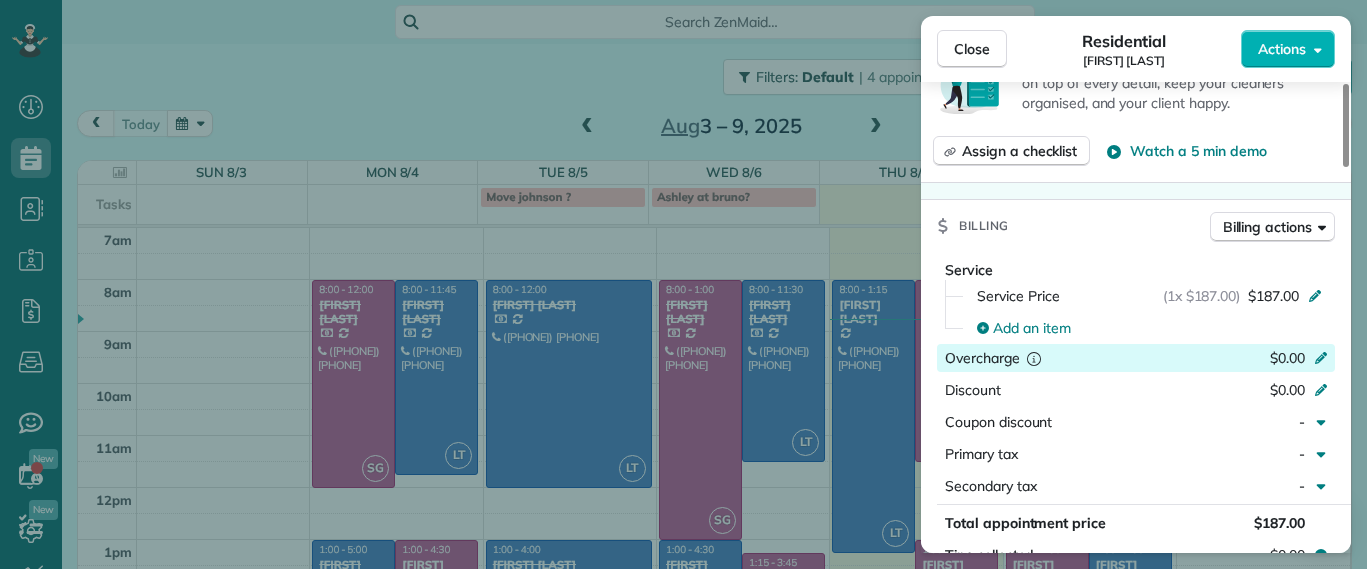 scroll, scrollTop: 1140, scrollLeft: 0, axis: vertical 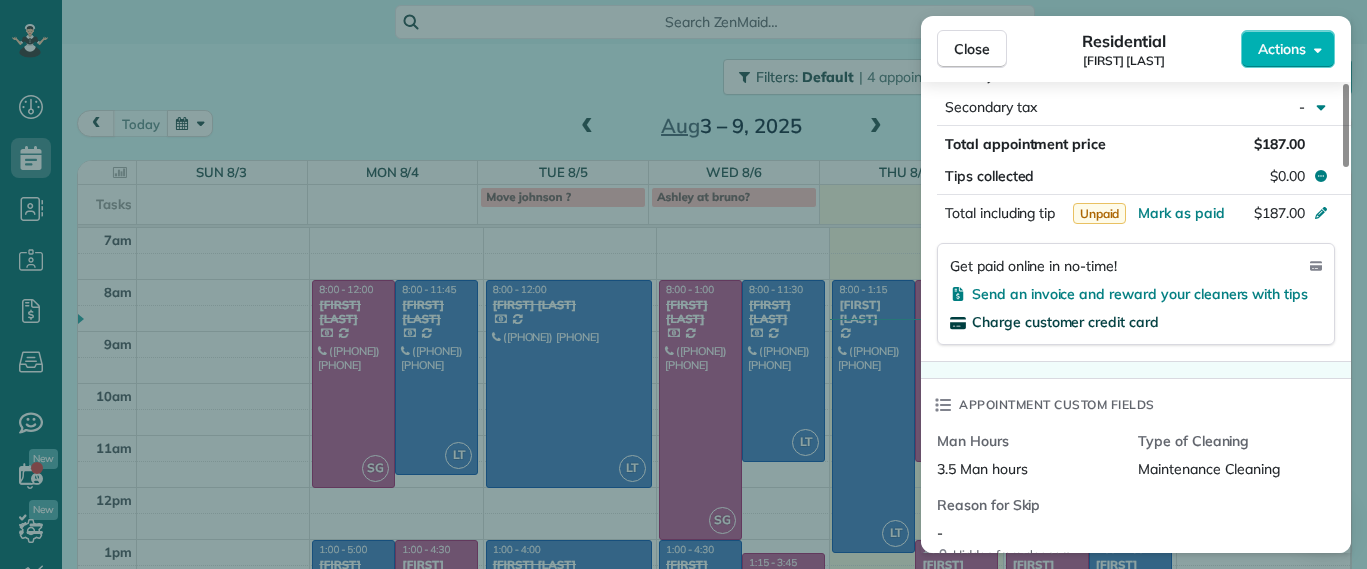 click on "Charge customer credit card" at bounding box center (1065, 322) 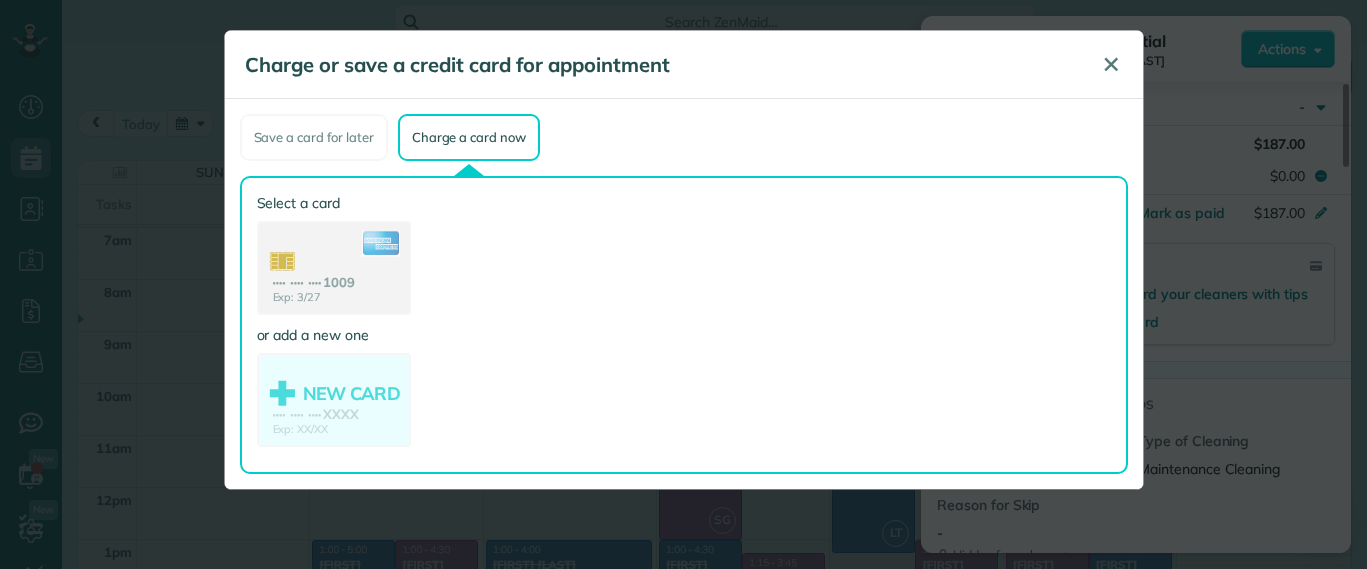 click on "✕" at bounding box center [1111, 65] 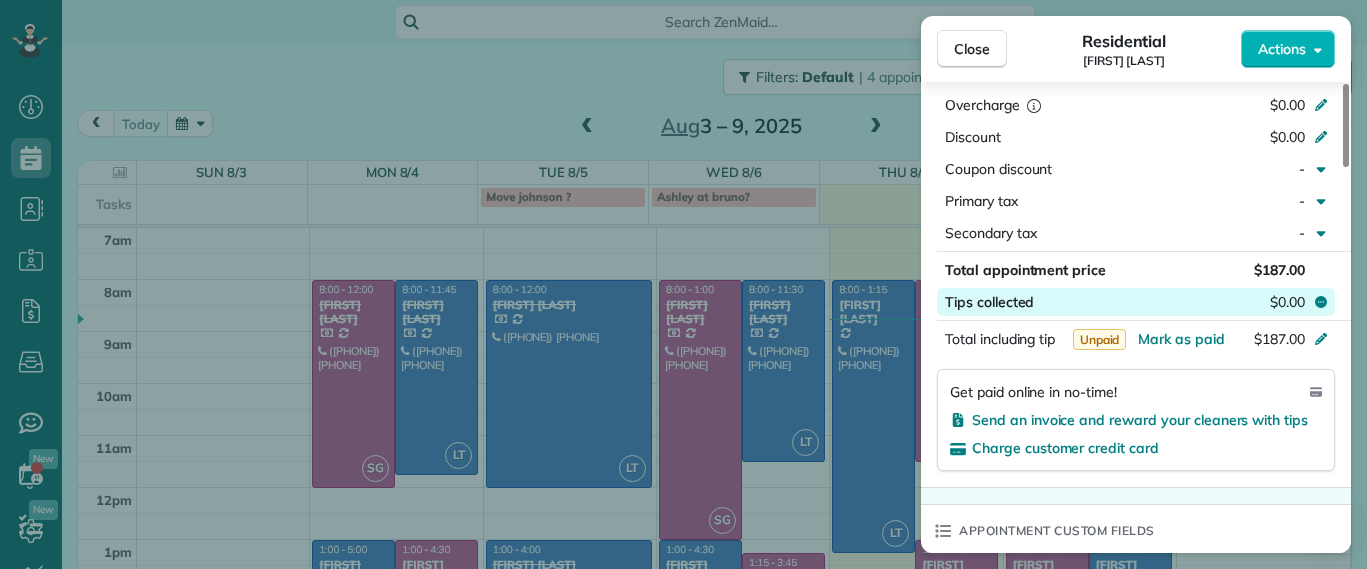 scroll, scrollTop: 1012, scrollLeft: 0, axis: vertical 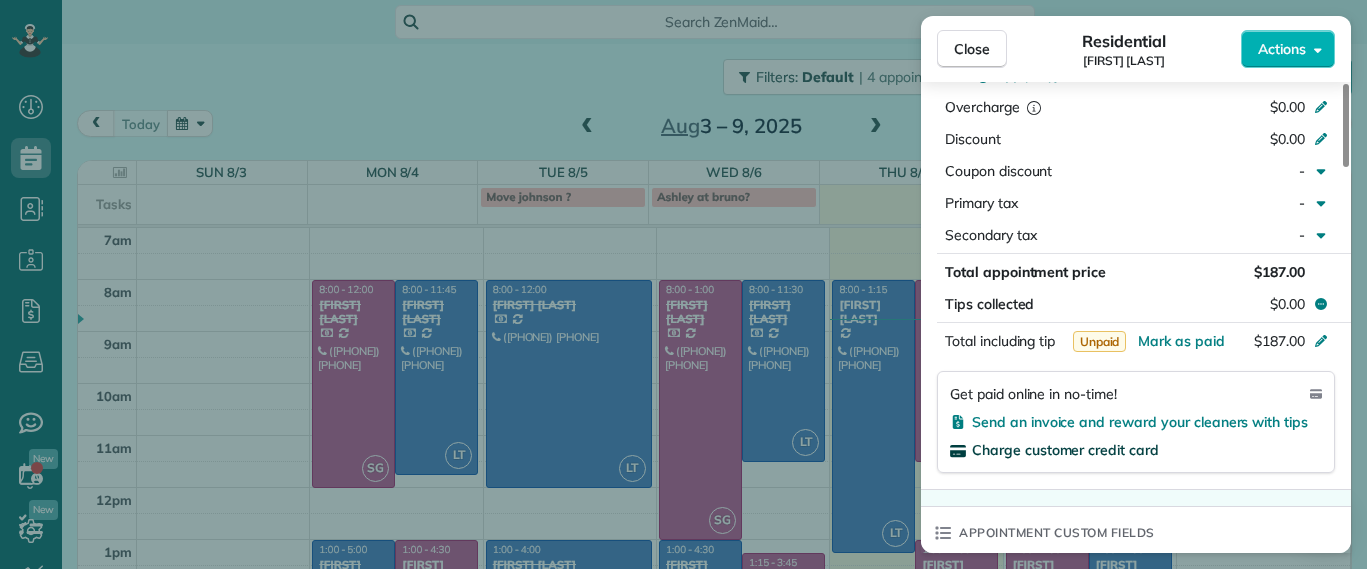 click on "Charge customer credit card" at bounding box center [1065, 450] 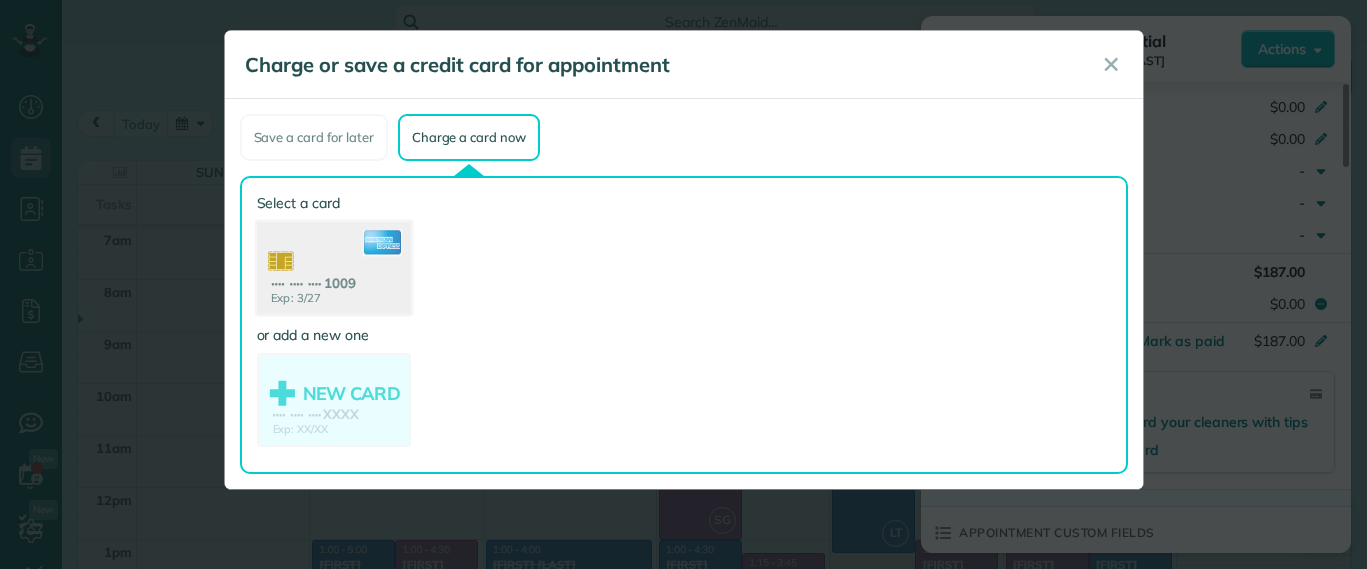 click 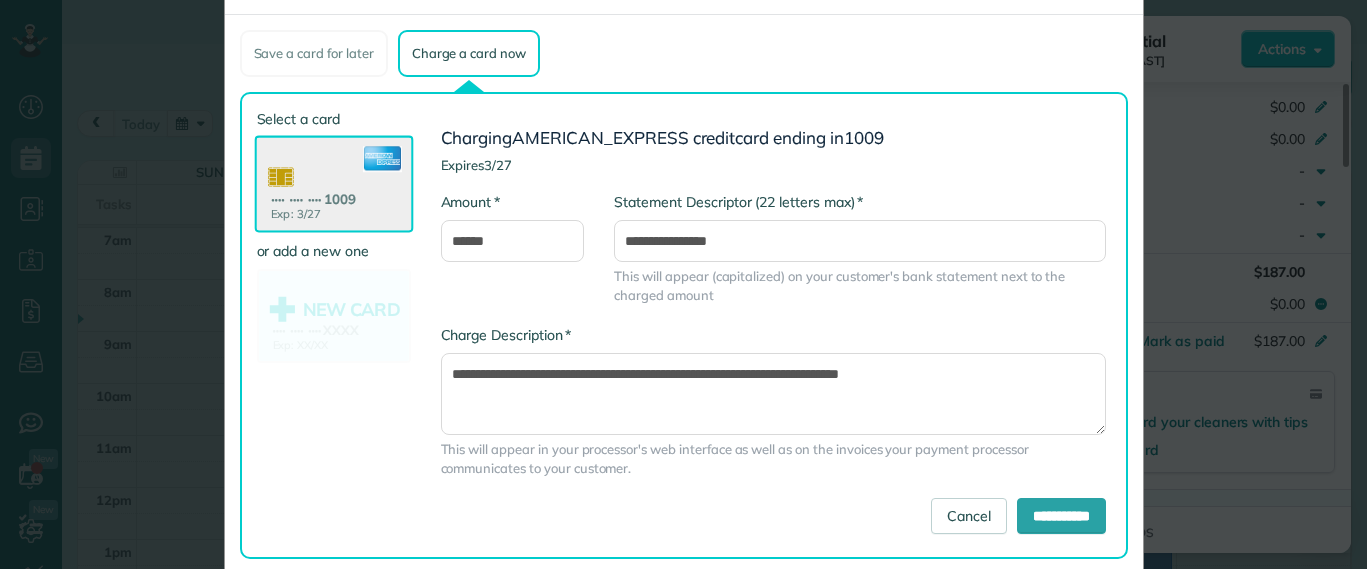 scroll, scrollTop: 120, scrollLeft: 0, axis: vertical 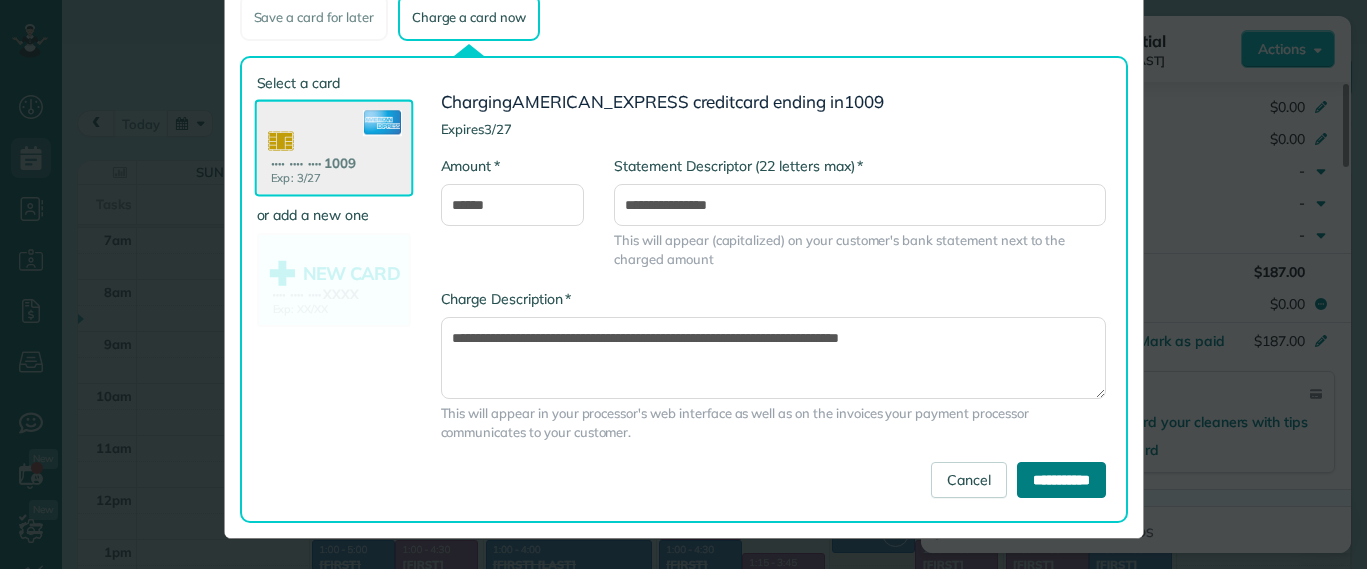 click on "**********" at bounding box center [1061, 480] 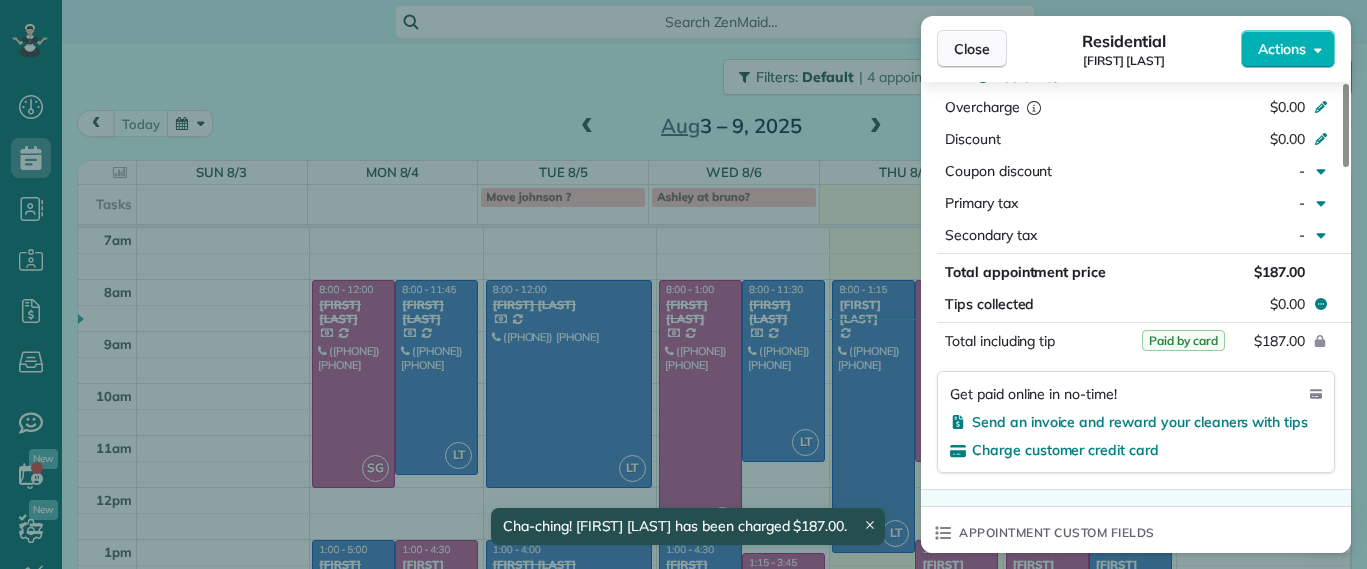 click on "Close" at bounding box center (972, 49) 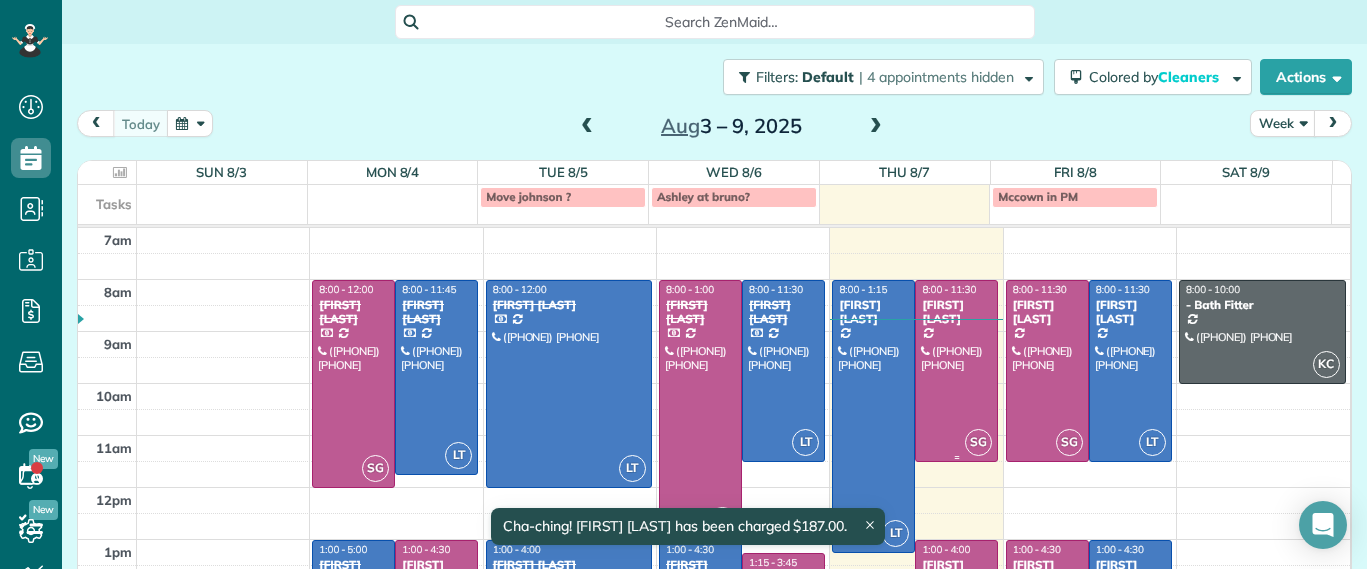 click at bounding box center [956, 371] 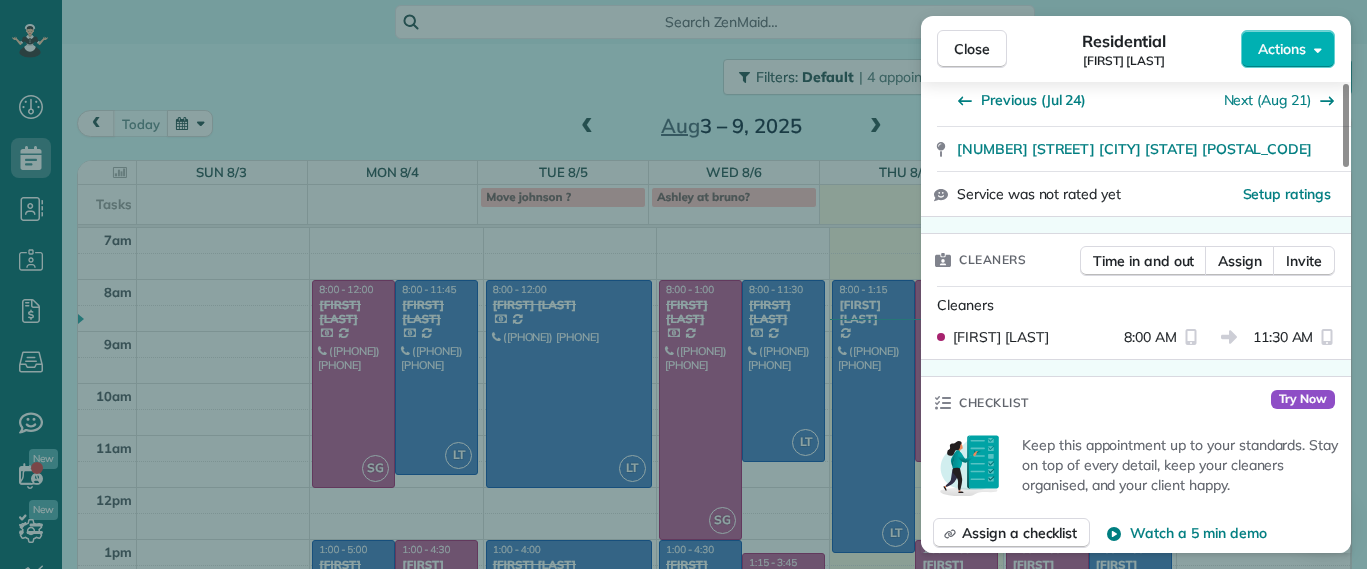 scroll, scrollTop: 1011, scrollLeft: 0, axis: vertical 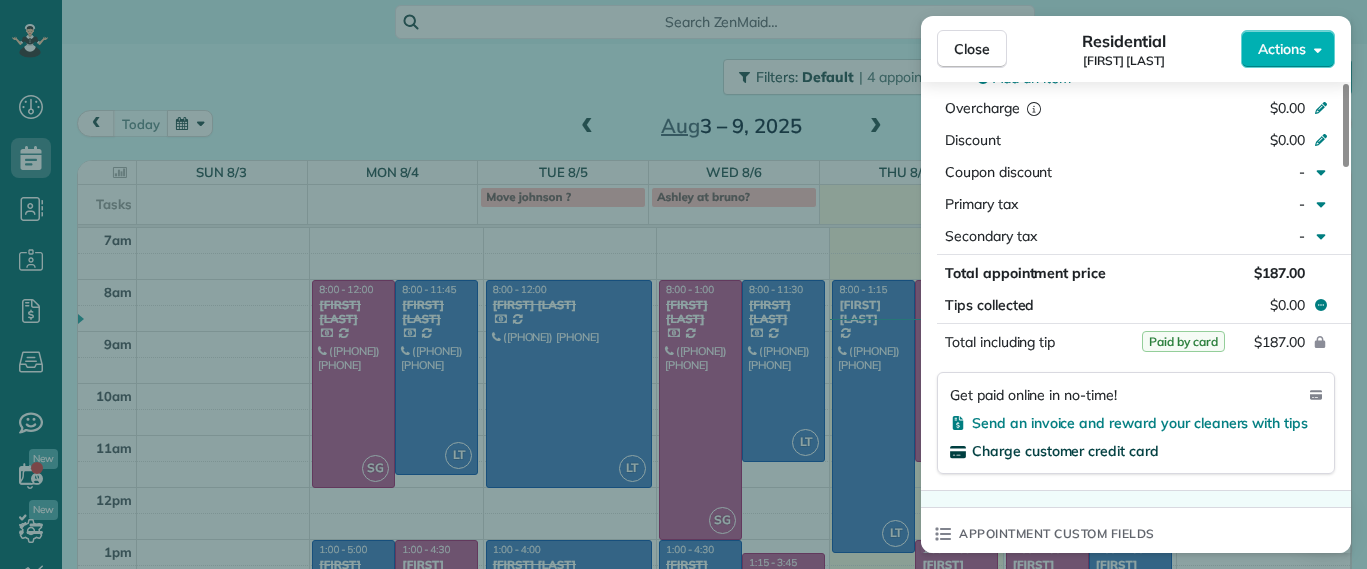 click on "Charge customer credit card" at bounding box center [1065, 451] 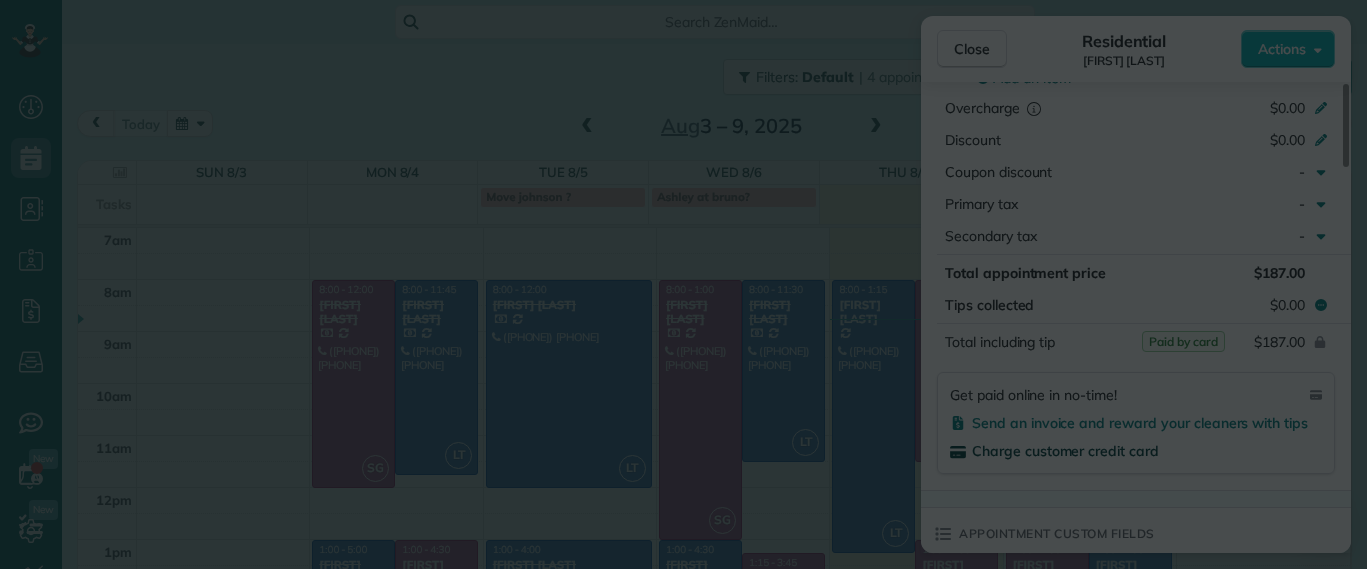scroll, scrollTop: 0, scrollLeft: 0, axis: both 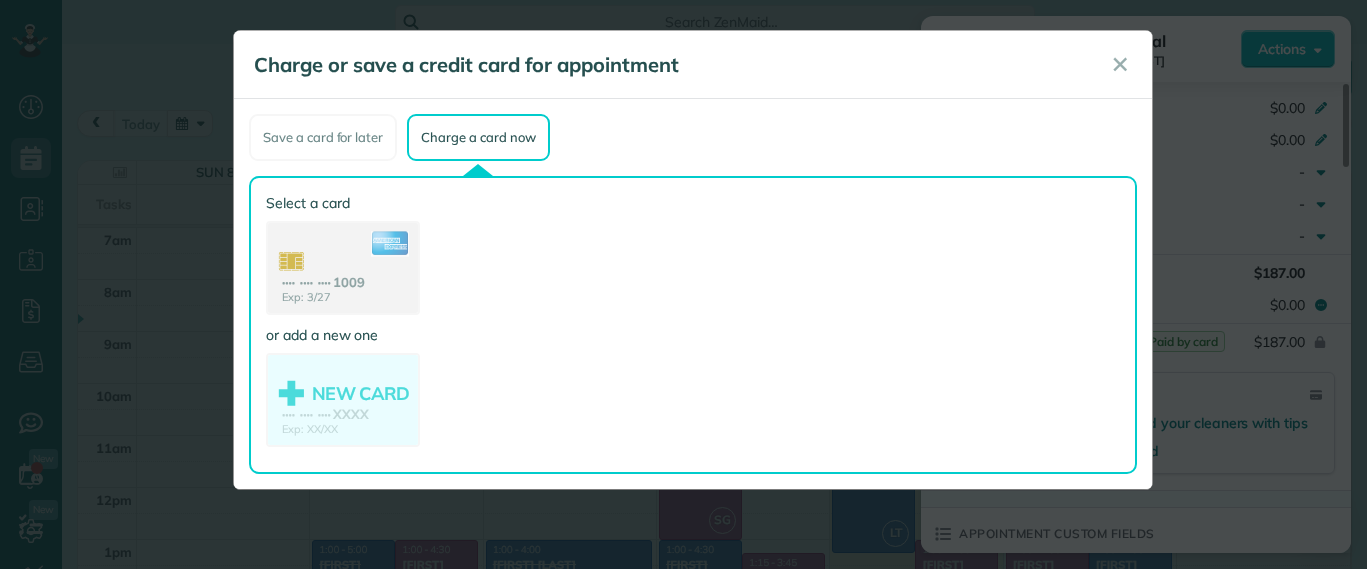 click 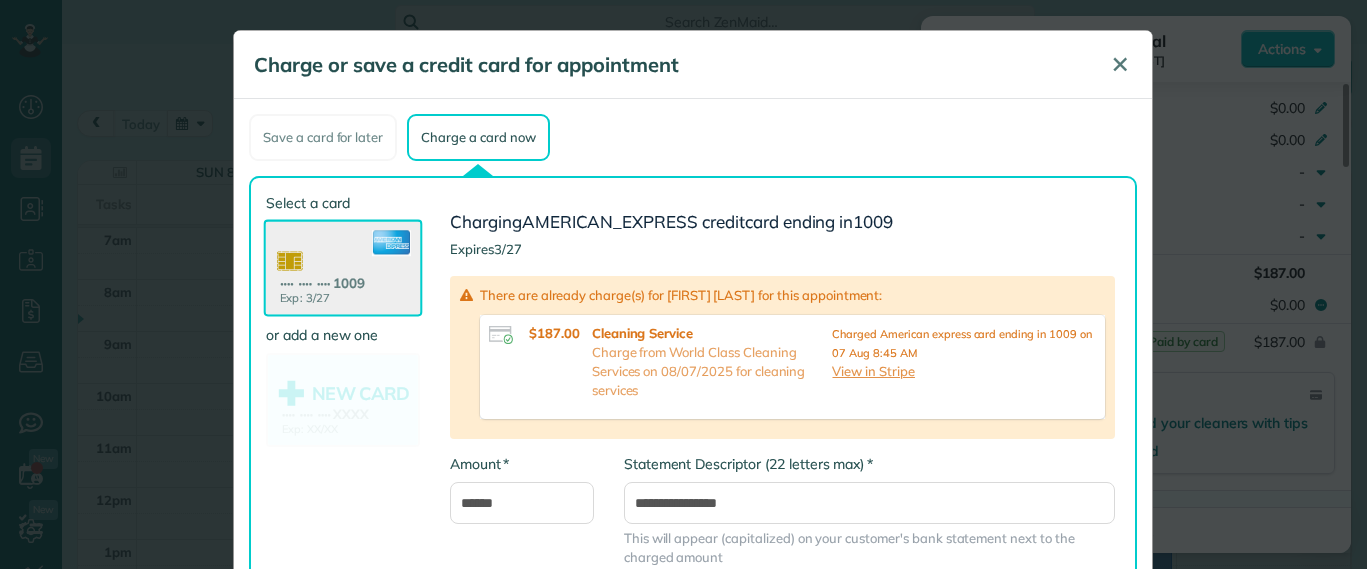 click on "✕" at bounding box center [1120, 64] 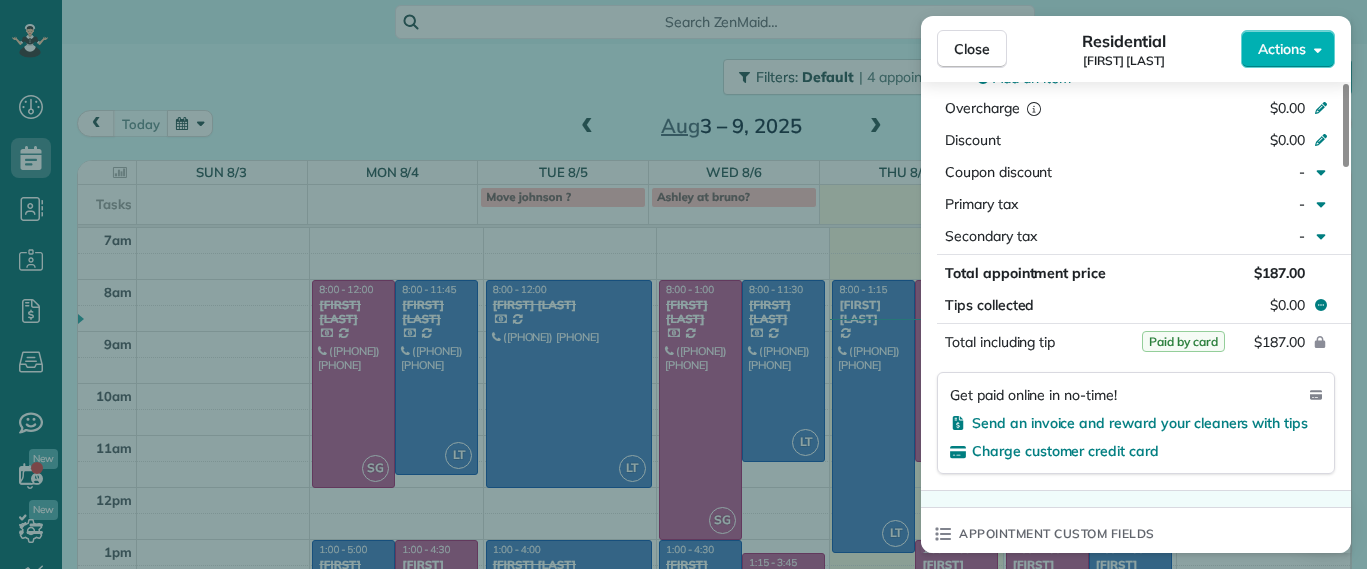 click on "Close Residential [FIRST] [LAST] Actions Status Active [FIRST] [LAST] · Open profile MOBILE ([PHONE]) Copy [EMAIL] Copy View Details Residential Thursday, [DATE], [YEAR] ( today ) 8:00 AM 11:30 AM 3 hours and 30 minutes Repeats every 2 weeks Edit recurring service Previous (Jul 24) Next (Aug 21) [NUMBER] [STREET] [CITY] [STATE] [POSTAL_CODE] Service was not rated yet Setup ratings Cleaners Time in and out Assign Invite Cleaners Sophie Gibbs 8:00 AM 11:30 AM Checklist Try Now Keep this appointment up to your standards. Stay on top of every detail, keep your cleaners organised, and your client happy. Assign a checklist Watch a 5 min demo Billing Billing actions Service Service Price (1x $187.00) $187.00 Add an item Overcharge $0.00 Discount $0.00 Coupon discount - Primary tax - Secondary tax - Total appointment price $187.00 Tips collected $0.00 Paid by card Total including tip $187.00 Get paid online in no-time! Send an invoice and reward your cleaners with tips Charge customer credit card Man Hours" at bounding box center [683, 284] 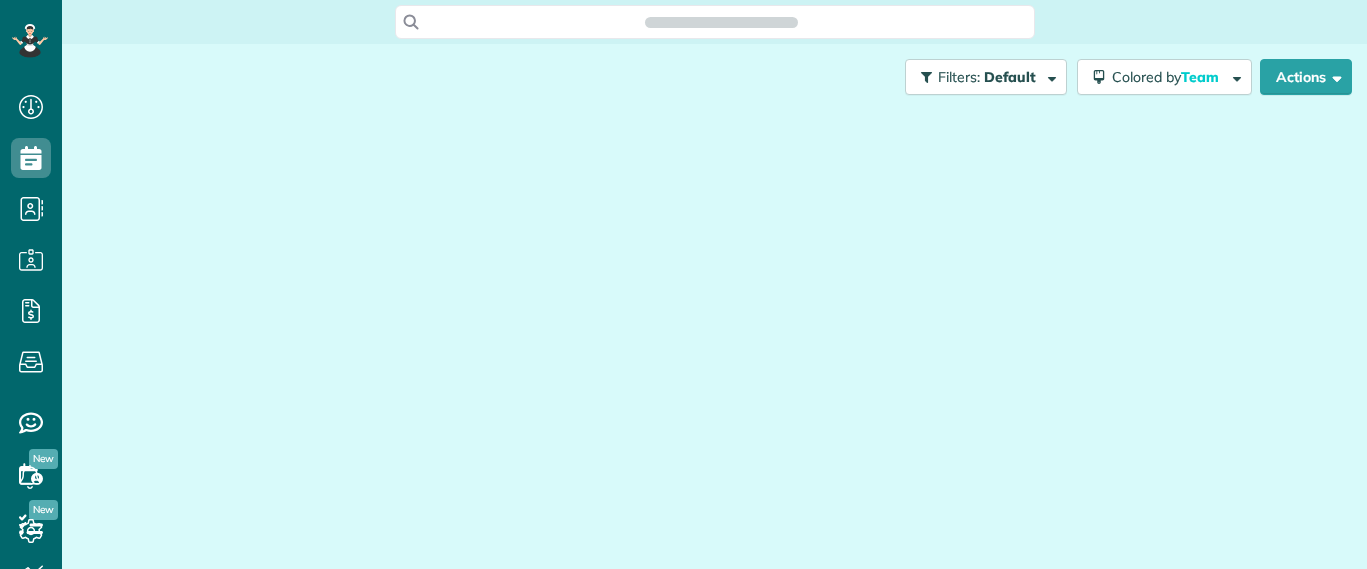 scroll, scrollTop: 0, scrollLeft: 0, axis: both 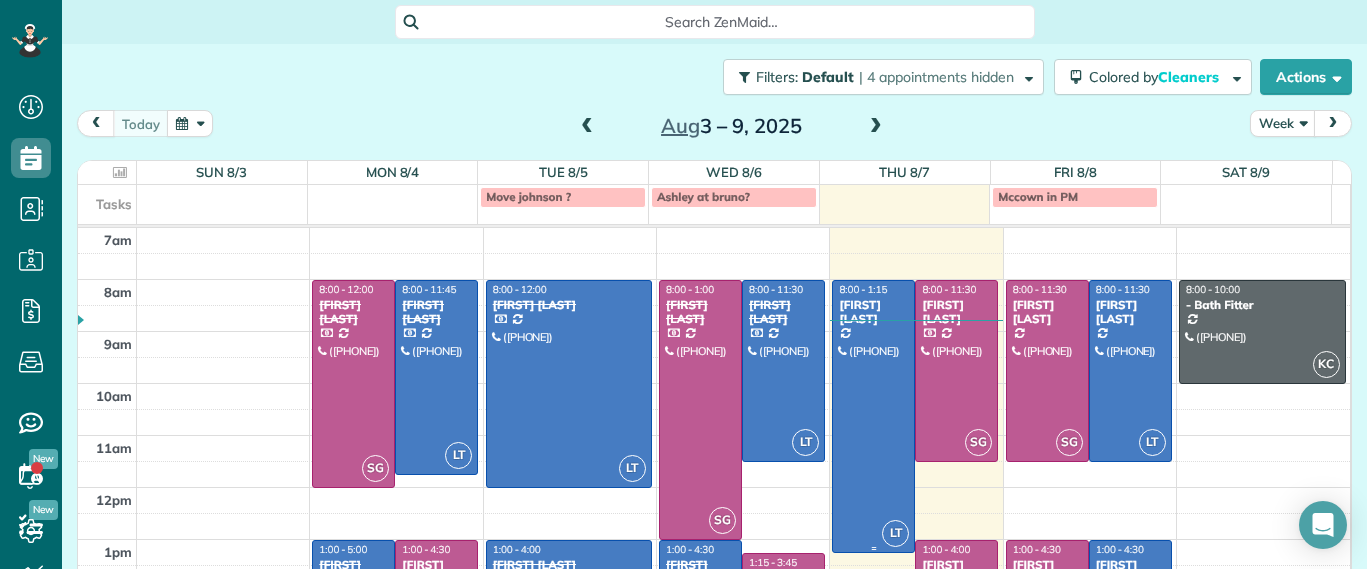 click at bounding box center [873, 416] 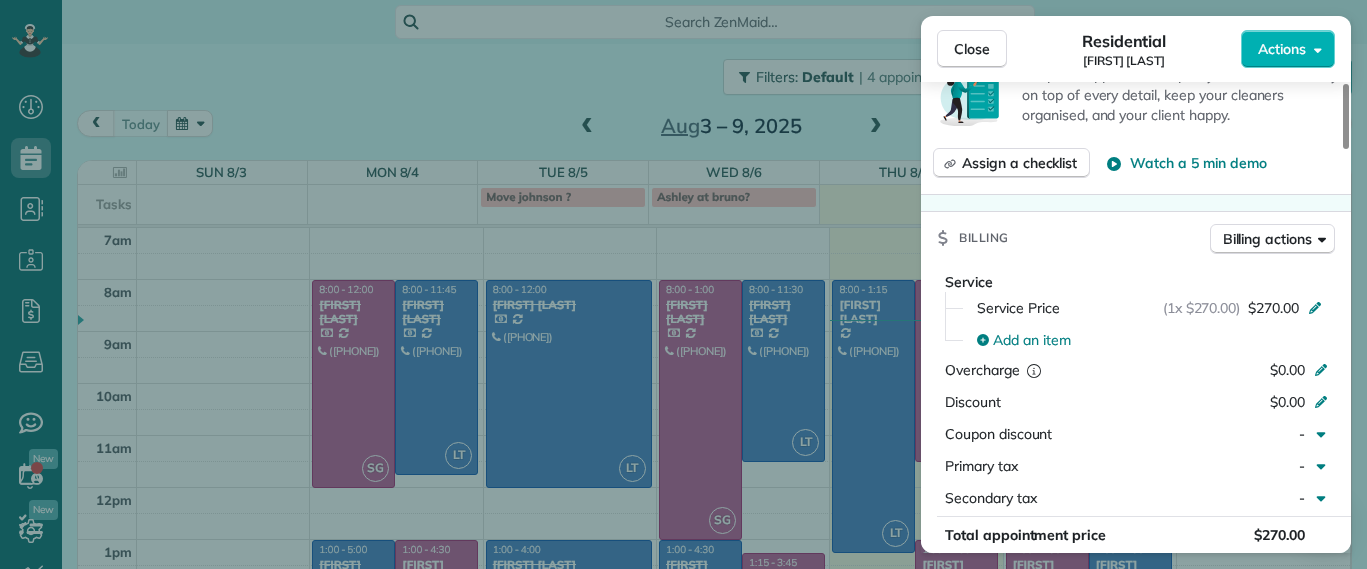scroll, scrollTop: 879, scrollLeft: 0, axis: vertical 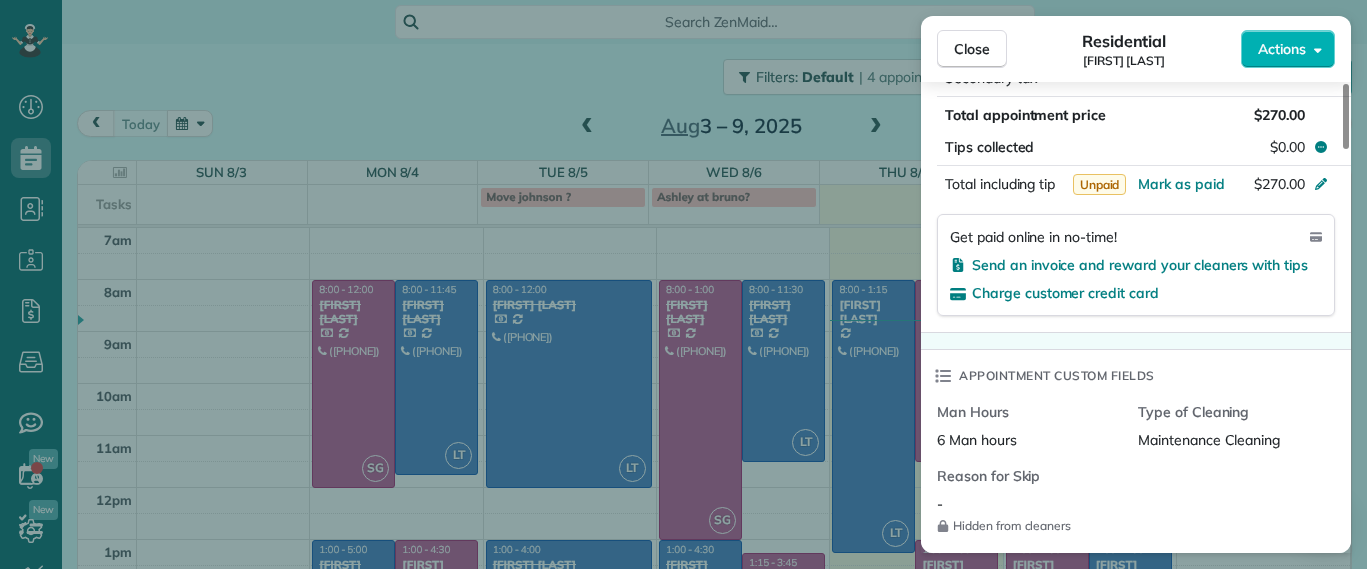 click on "Get paid online in no-time! Send an invoice and reward your cleaners with tips Charge customer credit card" at bounding box center [1136, 265] 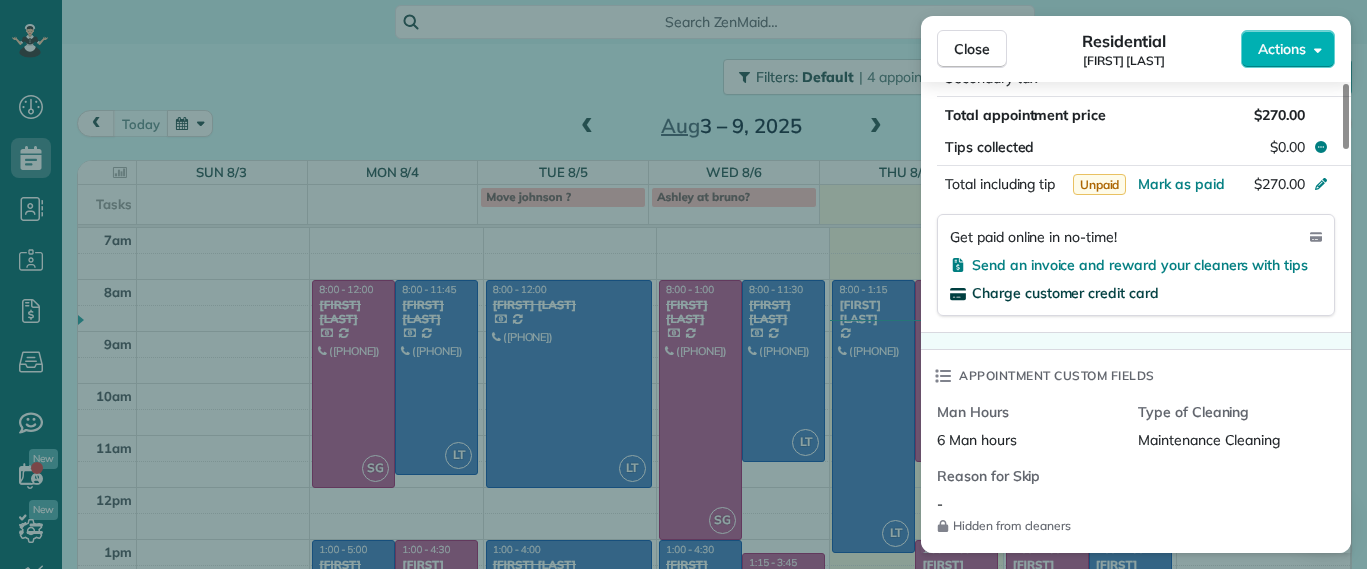 click on "Charge customer credit card" at bounding box center (1065, 293) 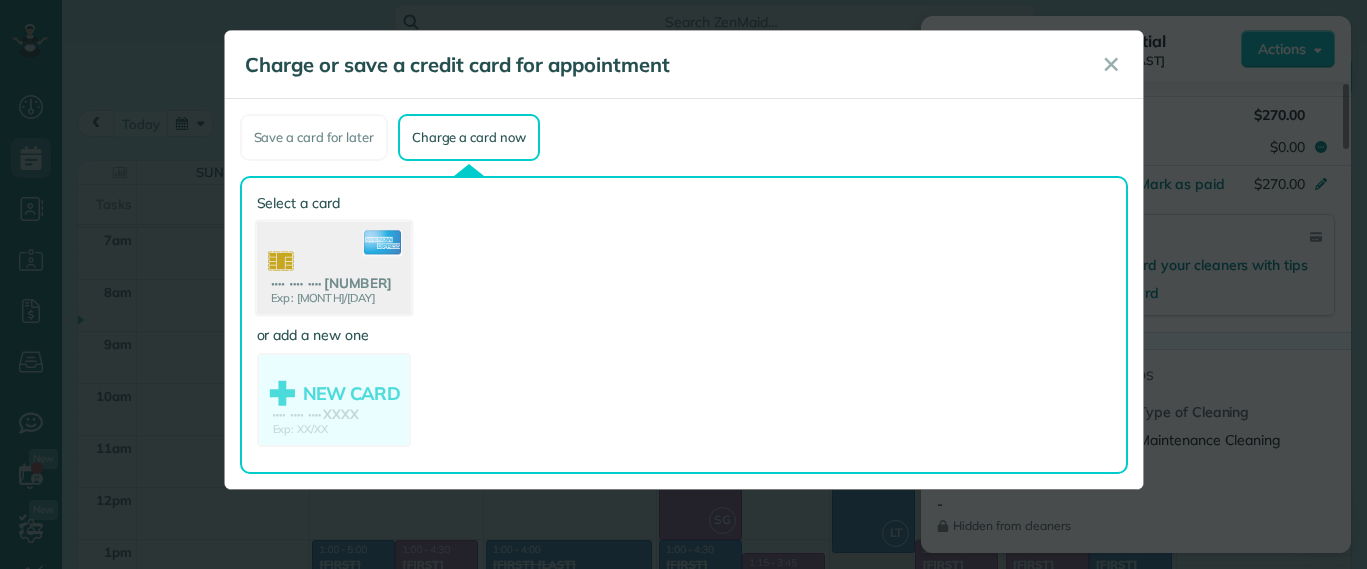click 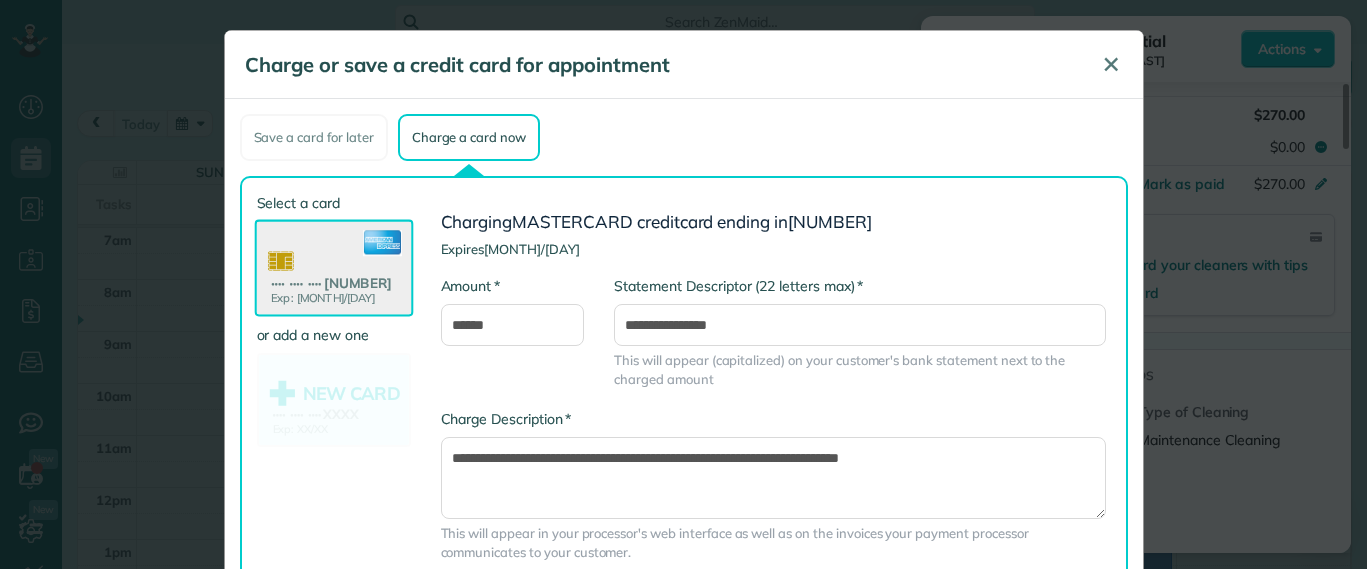 click on "✕" at bounding box center (1111, 64) 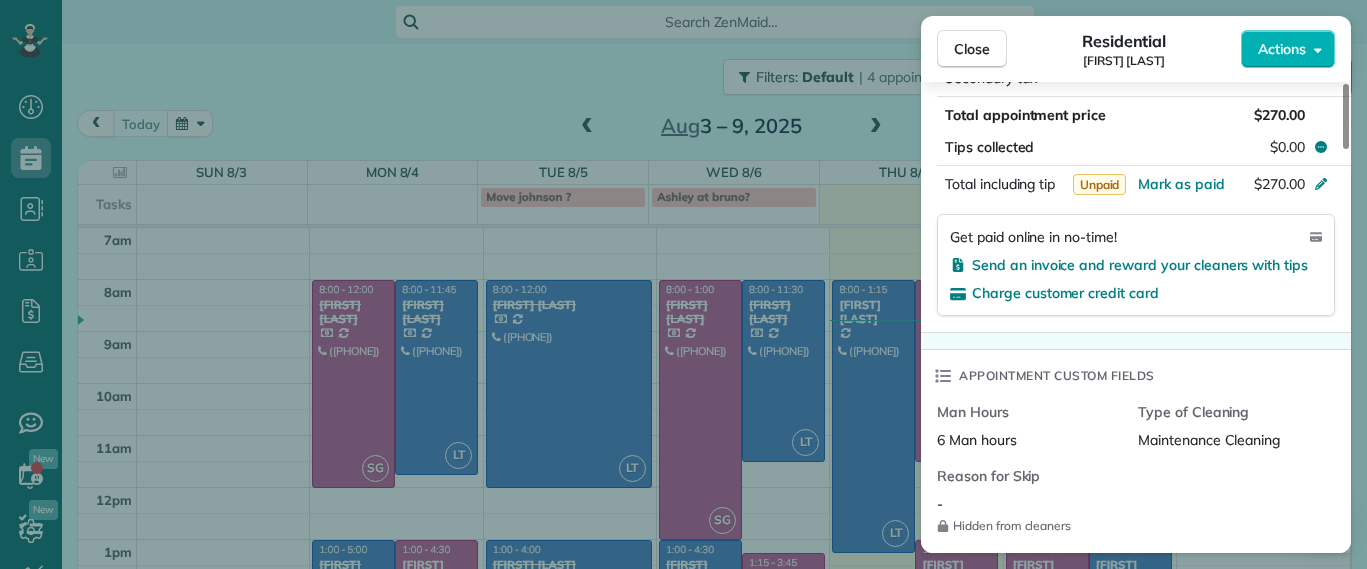 click on "Close Residential [FIRST] [LAST] Actions Status Active [FIRST] [LAST] · Open profile MOBILE ([PHONE]) Copy [EMAIL] Copy View Details Residential Thursday, [DATE], [YEAR] ( today ) 8:00 AM 11:30 AM 3 hours and 30 minutes Repeats every 2 weeks Edit recurring service Previous (Jul 24) Next (Aug 21) [NUMBER] [STREET] [CITY] [STATE] [POSTAL_CODE] Service was not rated yet Setup ratings Cleaners Time in and out Assign Invite Cleaners Sophie Gibbs 8:00 AM 11:30 AM Checklist Try Now Keep this appointment up to your standards. Stay on top of every detail, keep your cleaners organised, and your client happy. Assign a checklist Watch a 5 min demo Billing Billing actions Service Service Price (1x $187.00) $187.00 Add an item Overcharge $0.00 Discount $0.00 Coupon discount - Primary tax - Secondary tax - Total appointment price $187.00 Tips collected $0.00 Paid by card Total including tip $187.00 Get paid online in no-time! Send an invoice and reward your cleaners with tips Charge customer credit card Man Hours" at bounding box center (683, 284) 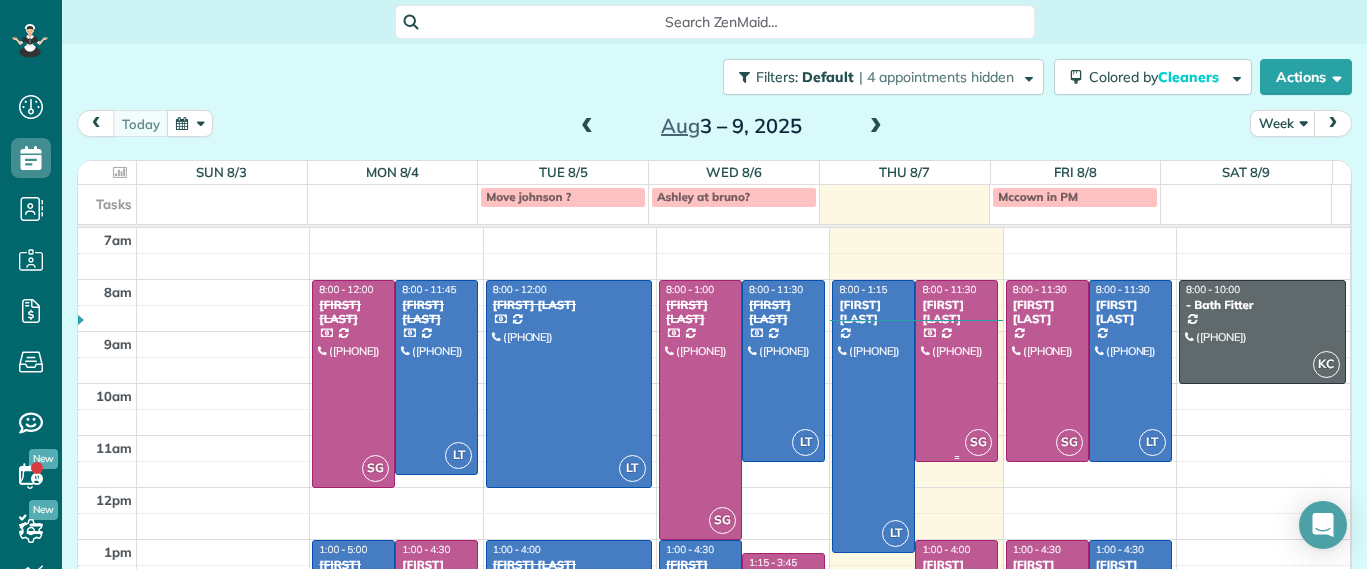 click at bounding box center [956, 371] 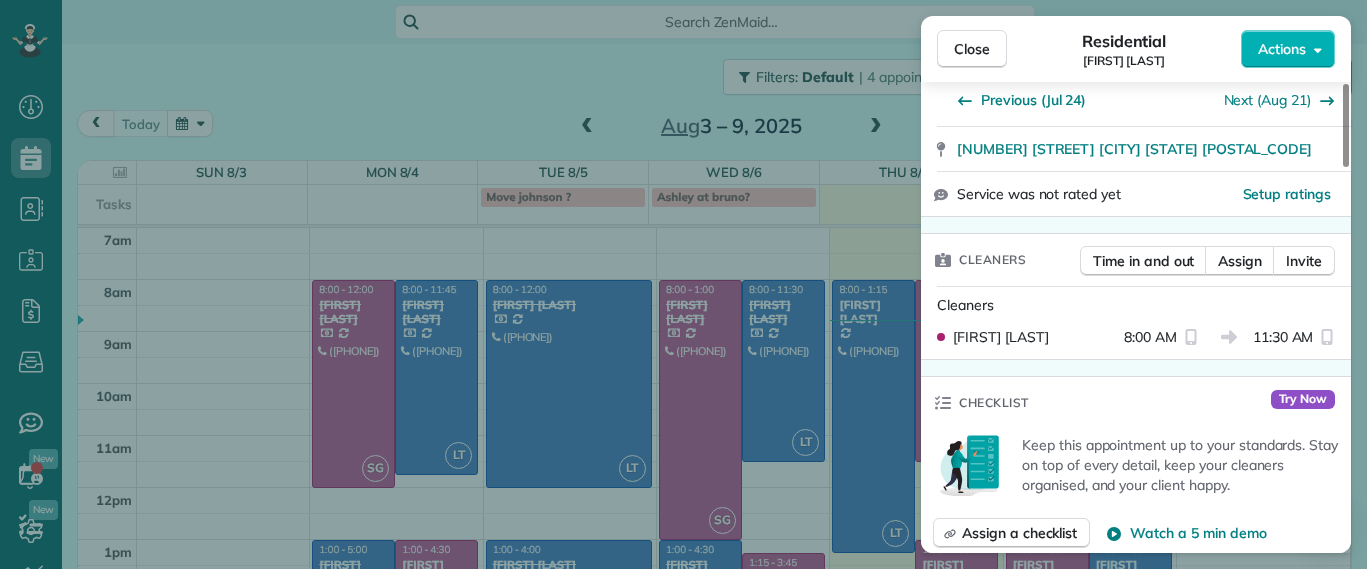 scroll, scrollTop: 629, scrollLeft: 0, axis: vertical 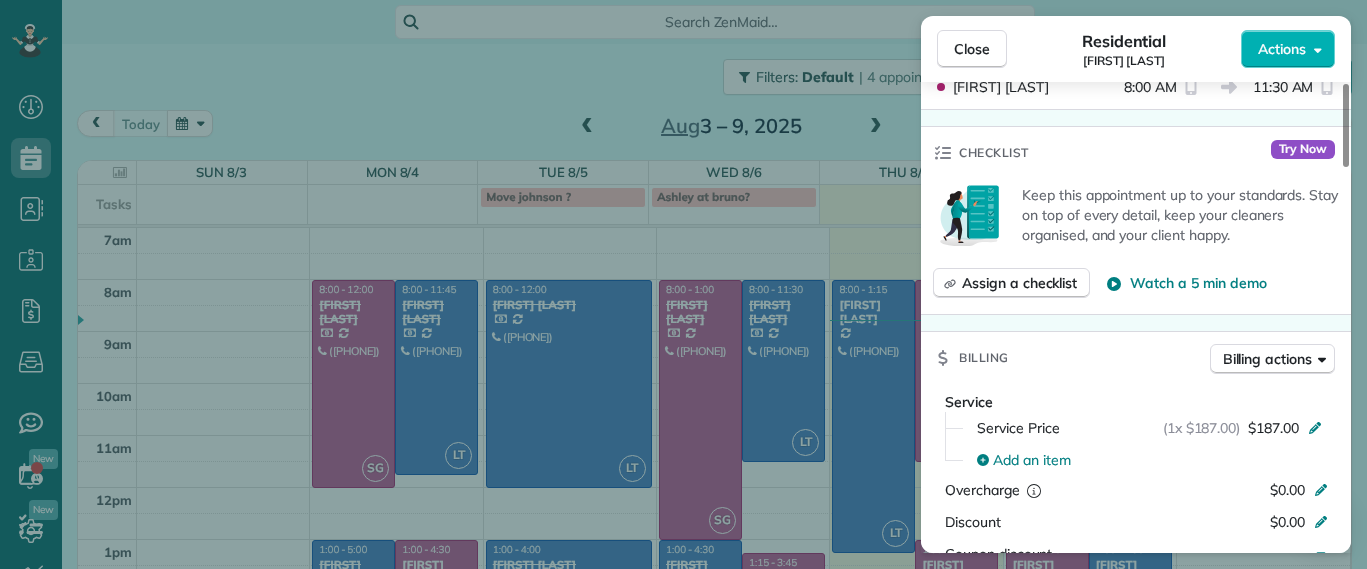 click on "Close Residential [FIRST] [LAST] Actions Status Active [FIRST] [LAST] · Open profile MOBILE ([PHONE]) Copy [EMAIL] Copy View Details Residential Thursday, [DATE], [YEAR] ( today ) 8:00 AM 11:30 AM 3 hours and 30 minutes Repeats every 2 weeks Edit recurring service Previous (Jul 24) Next (Aug 21) [NUMBER] [STREET] [CITY] [STATE] [POSTAL_CODE] Service was not rated yet Setup ratings Cleaners Time in and out Assign Invite Cleaners Sophie Gibbs 8:00 AM 11:30 AM Checklist Try Now Keep this appointment up to your standards. Stay on top of every detail, keep your cleaners organised, and your client happy. Assign a checklist Watch a 5 min demo Billing Billing actions Service Service Price (1x $187.00) $187.00 Add an item Overcharge $0.00 Discount $0.00 Coupon discount - Primary tax - Secondary tax - Total appointment price $187.00 Tips collected $0.00 Paid by card Total including tip $187.00 Get paid online in no-time! Send an invoice and reward your cleaners with tips Charge customer credit card Man Hours" at bounding box center [683, 284] 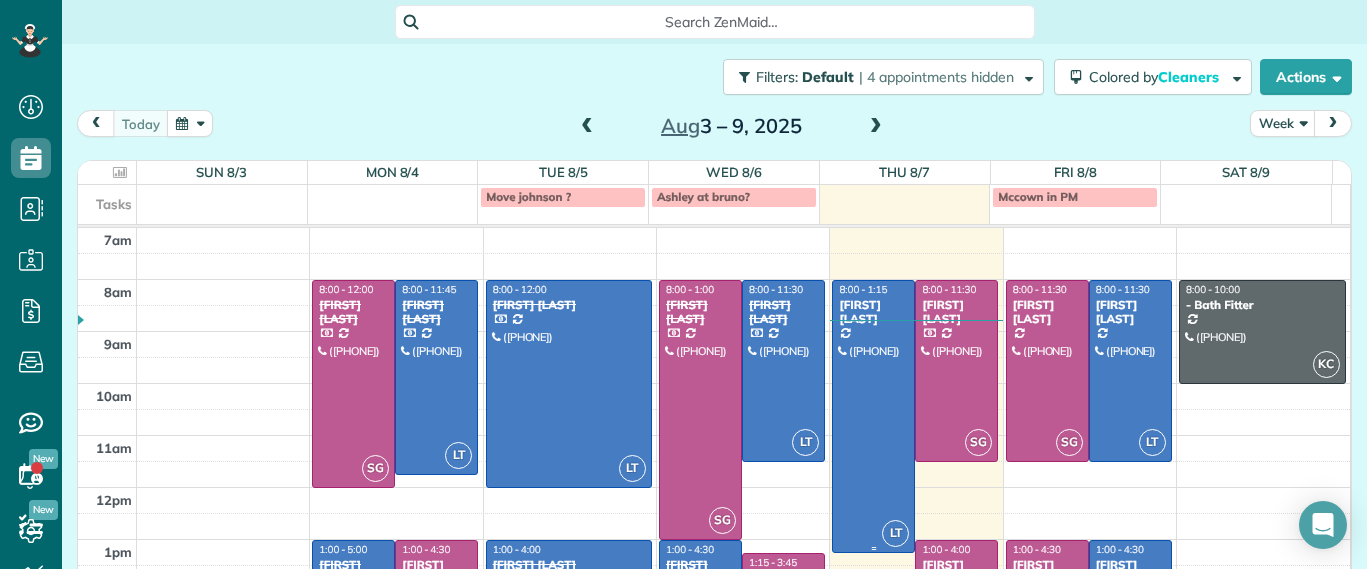 click at bounding box center [873, 416] 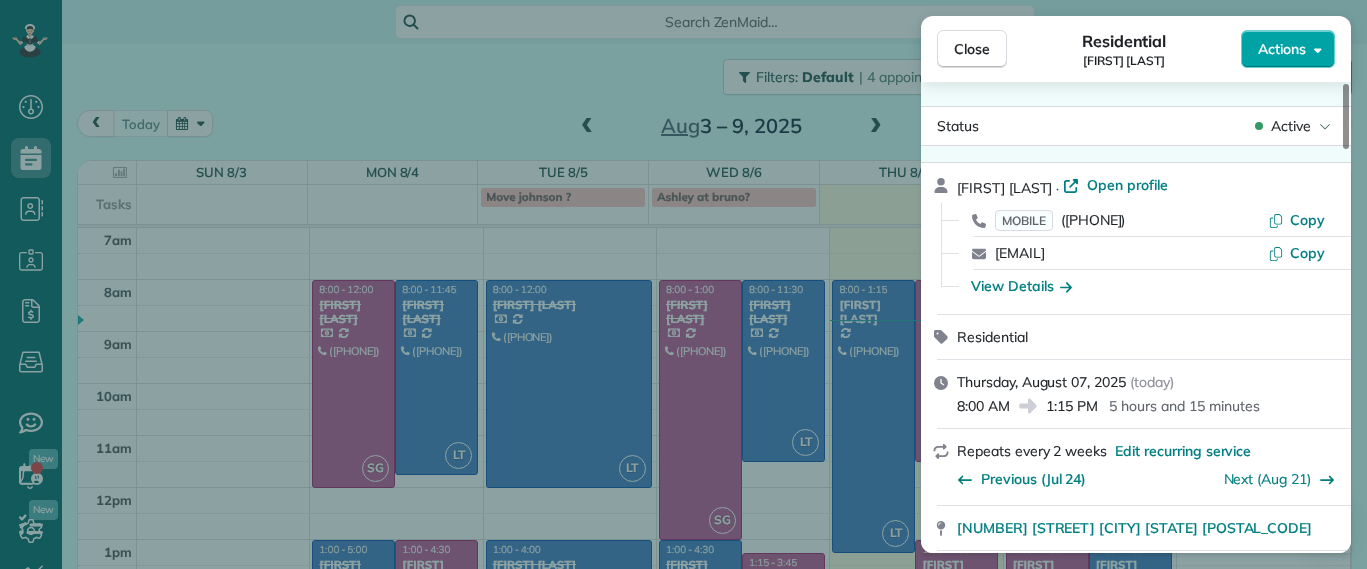 click on "Actions" at bounding box center (1288, 49) 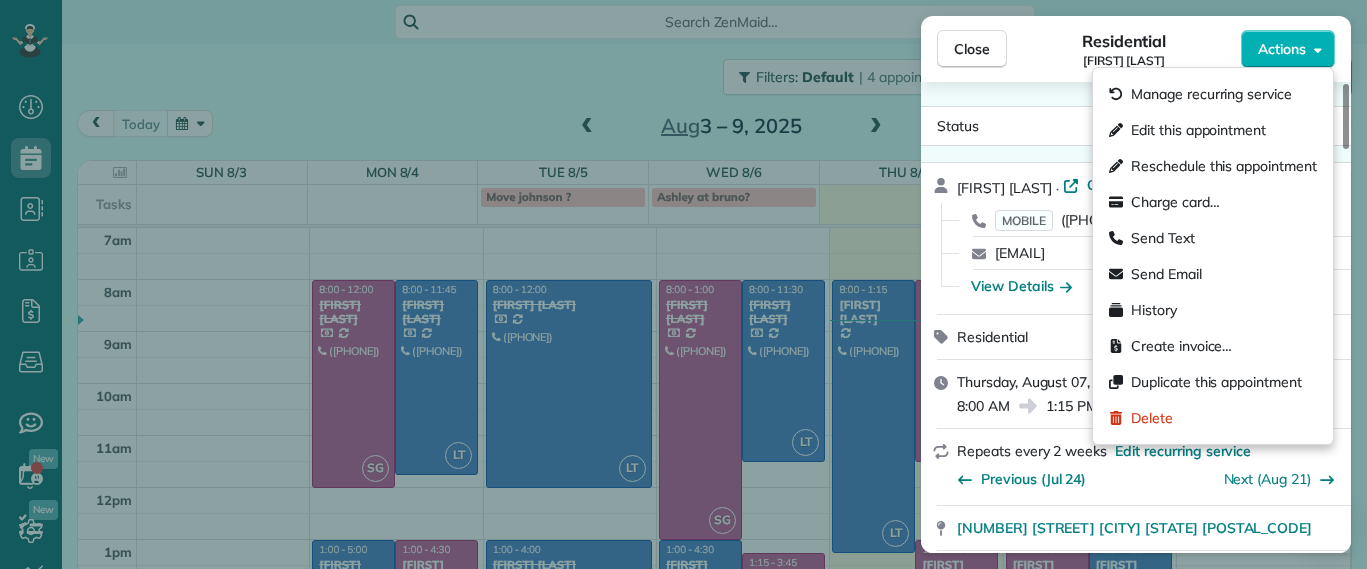 click on "Status Active [FIRST] [LAST] · Open profile MOBILE ([PHONE]) Copy [EMAIL] Copy View Details Residential Thursday, [DATE], [YEAR] ( today ) 8:00 AM 1:15 PM 5 hours and 15 minutes Repeats every 2 weeks Edit recurring service Previous (Jul 24) Next (Aug 21) [NUMBER] [STREET] [CITY] [STATE] [POSTAL_CODE] Service was not rated yet Setup ratings Cleaners Time in and out Assign Invite Cleaners Laura Thaller 8:00 AM 1:15 PM Checklist Try Now Keep this appointment up to your standards. Stay on top of every detail, keep your cleaners organised, and your client happy. Assign a checklist Watch a 5 min demo Billing Billing actions Service Service Price (1x $270.00) $270.00 Add an item Overcharge $0.00 Discount $0.00 Coupon discount - Primary tax - Secondary tax - Total appointment price $270.00 Tips collected $0.00 Unpaid Mark as paid Total including tip $270.00 Get paid online in no-time! Send an invoice and reward your cleaners with tips Charge customer credit card Appointment custom fields Man Hours" at bounding box center [1136, 317] 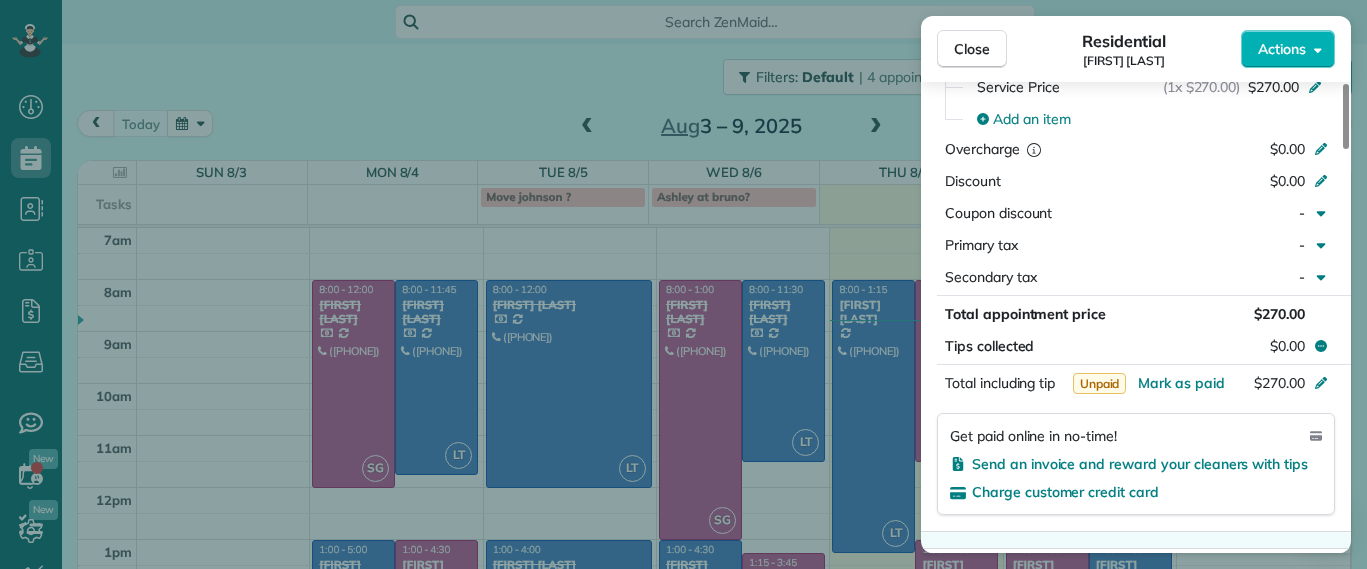 scroll, scrollTop: 1125, scrollLeft: 0, axis: vertical 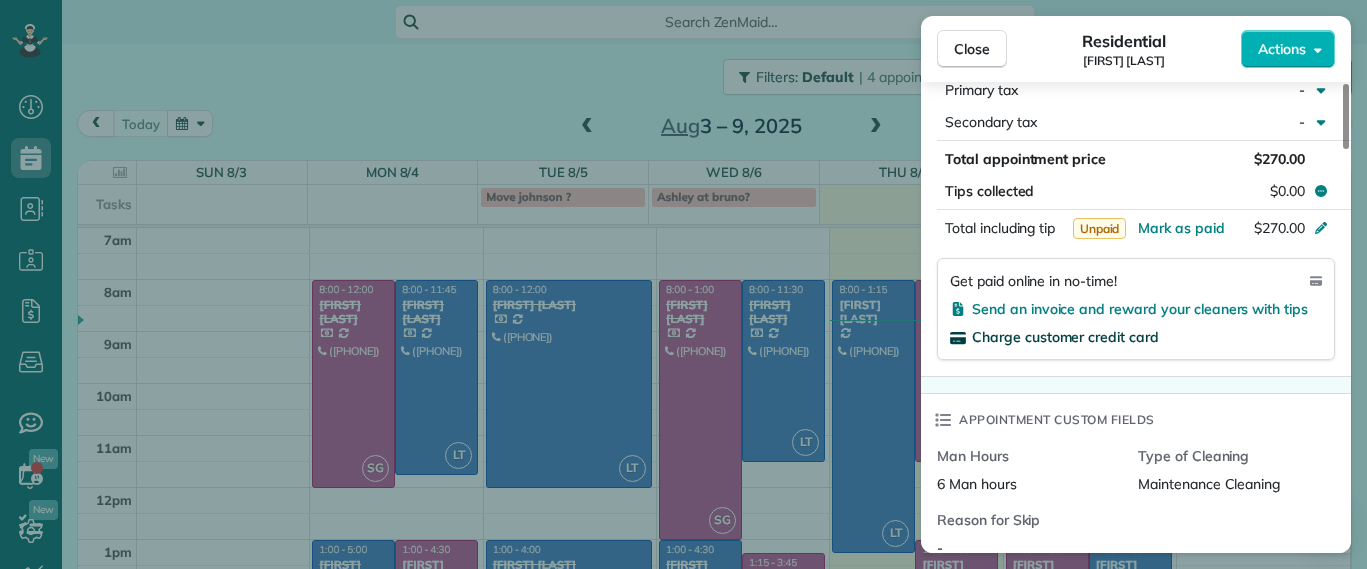 click on "Charge customer credit card" at bounding box center [1065, 337] 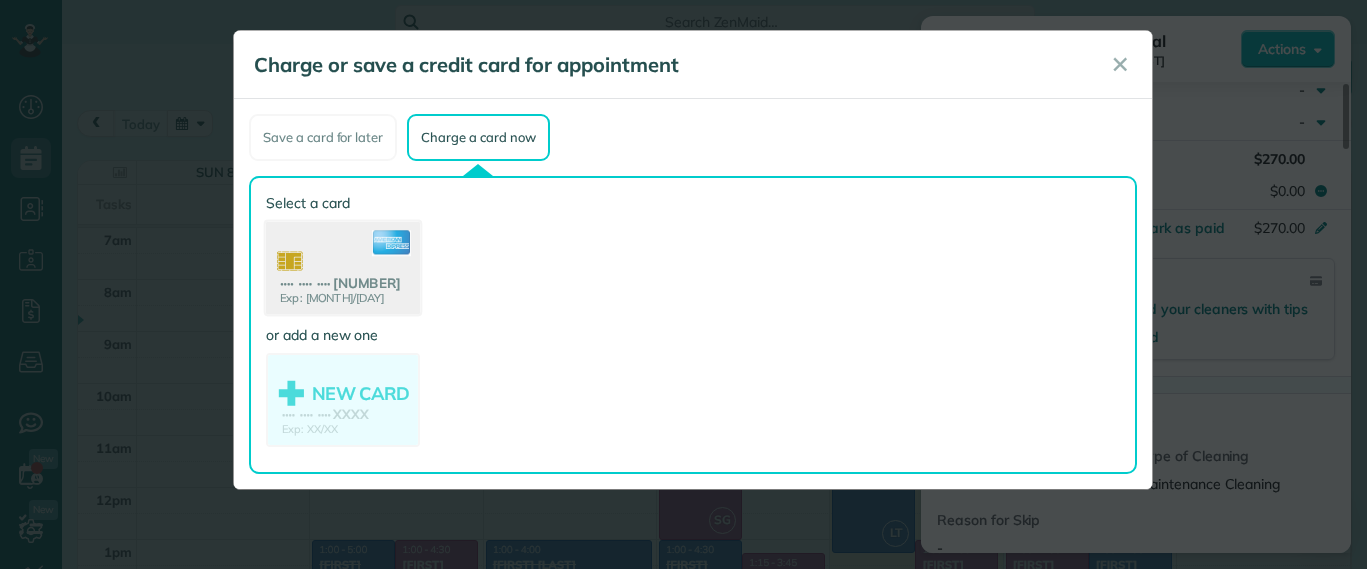 click 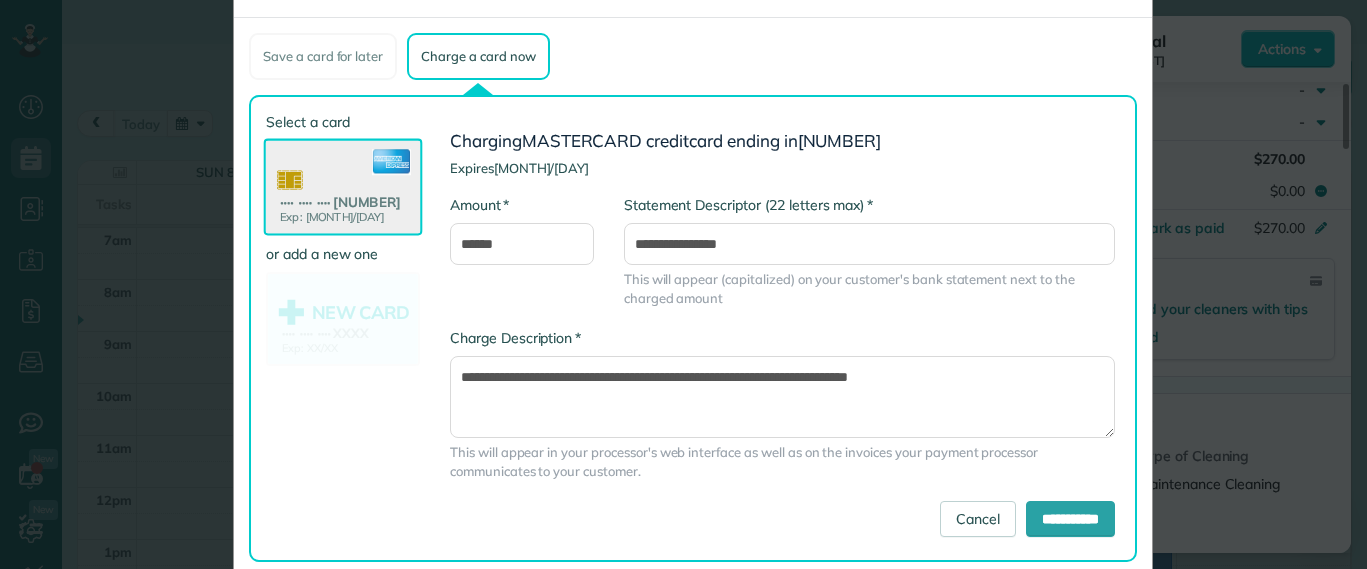 scroll, scrollTop: 120, scrollLeft: 0, axis: vertical 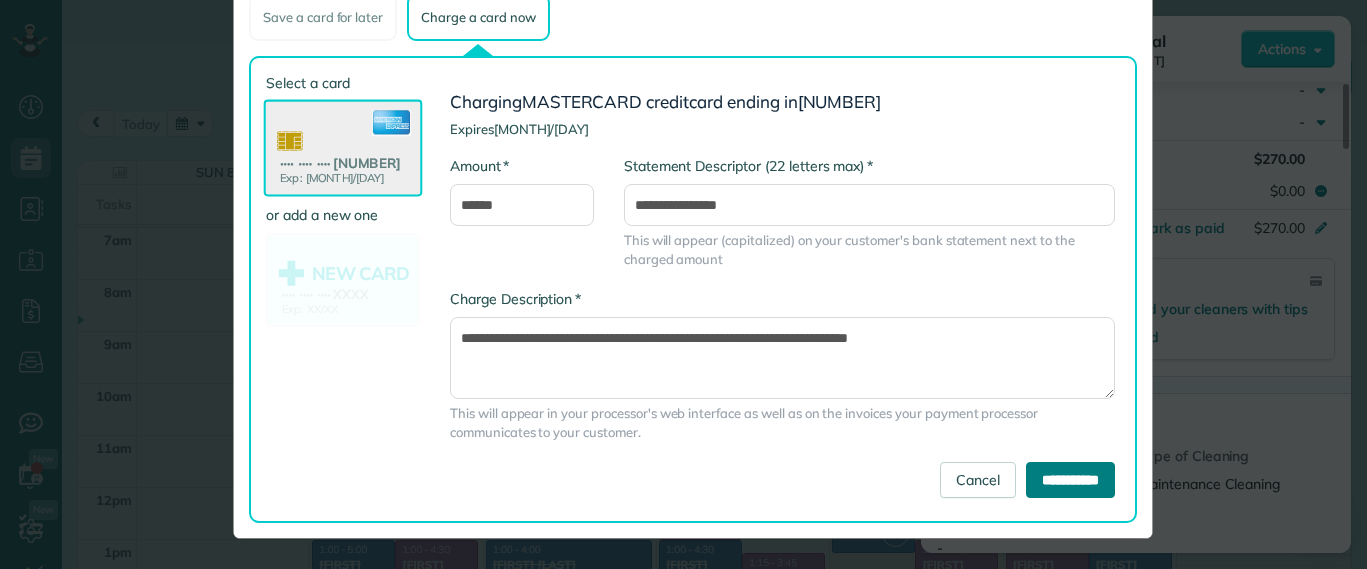 click on "**********" at bounding box center (1070, 480) 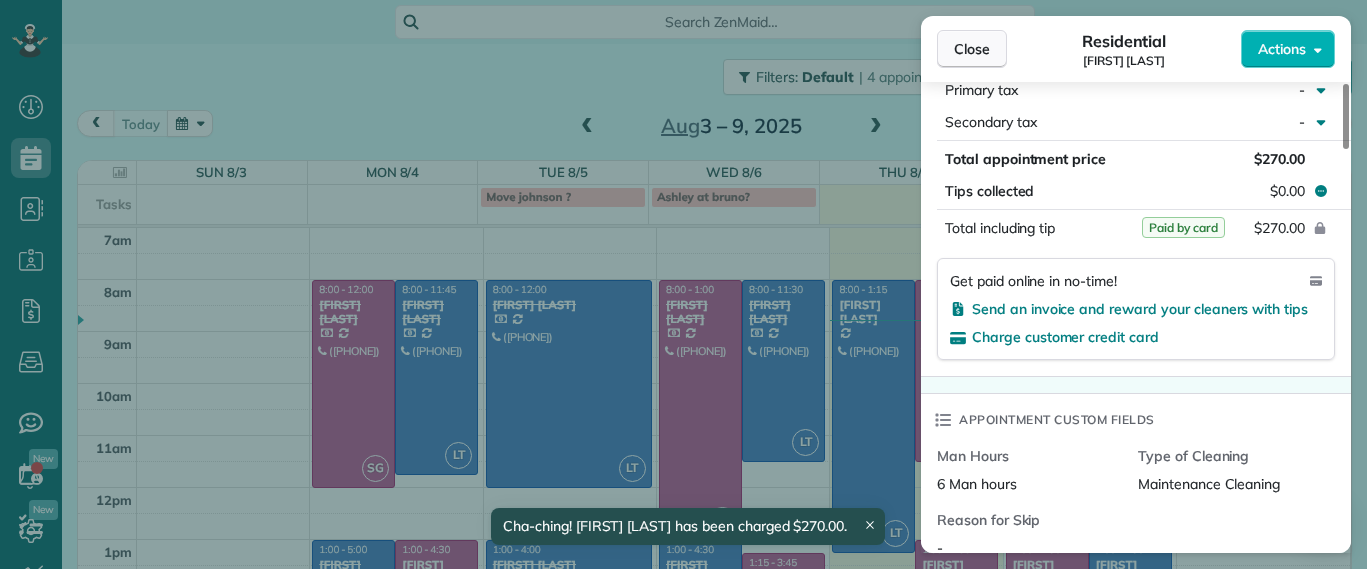 click on "Close" at bounding box center (972, 49) 